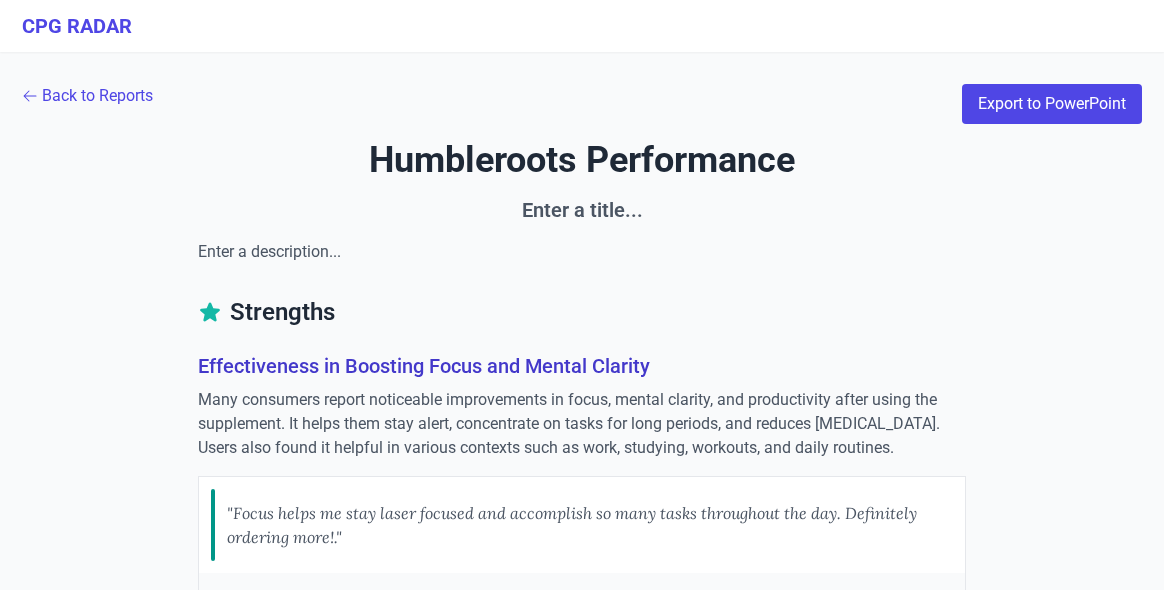 scroll, scrollTop: 0, scrollLeft: 0, axis: both 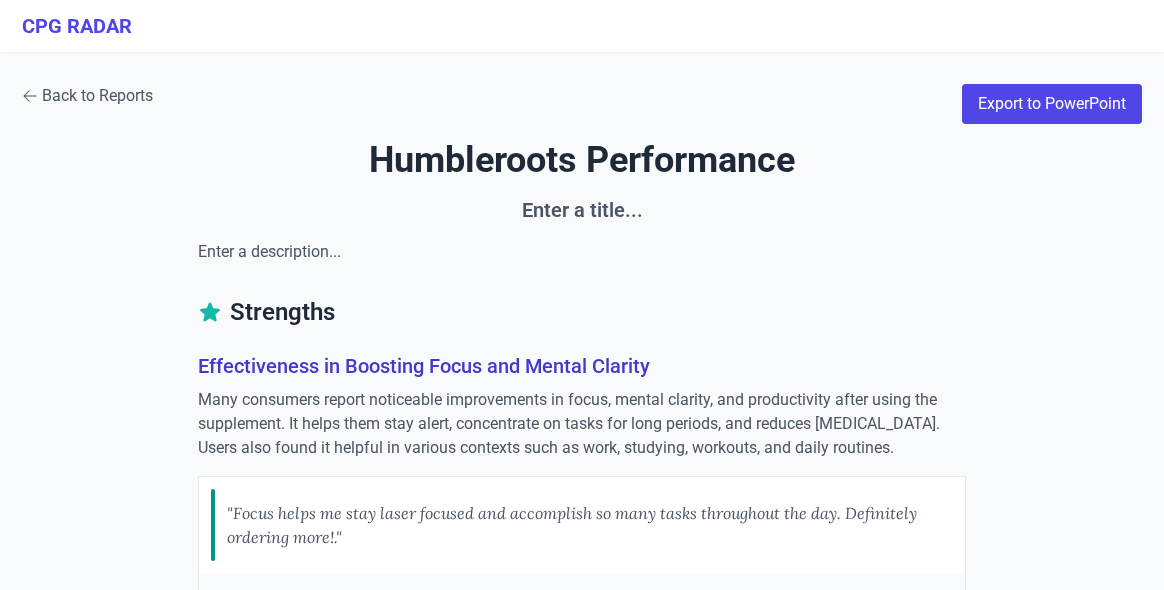 click on "Back to Reports" at bounding box center (87, 96) 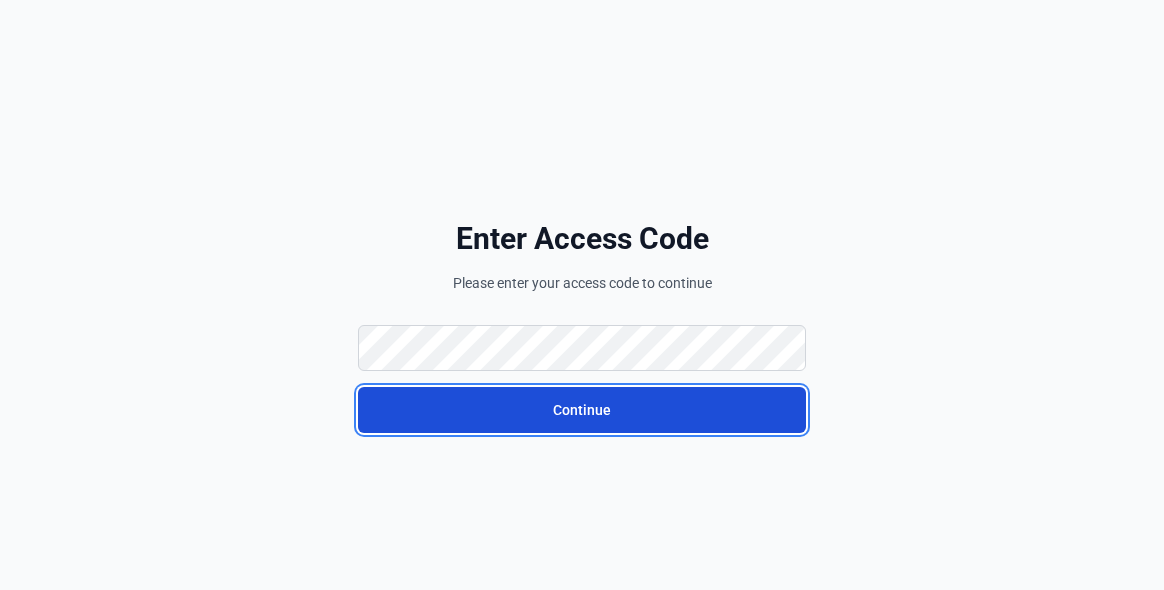 click on "Continue" at bounding box center [582, 410] 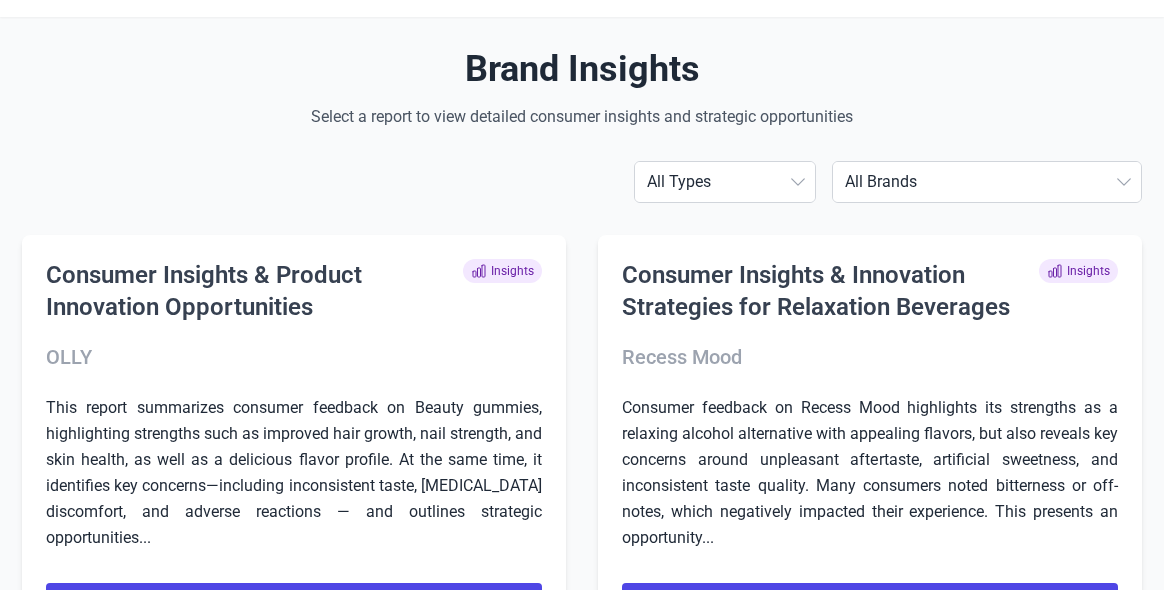 scroll, scrollTop: 50, scrollLeft: 0, axis: vertical 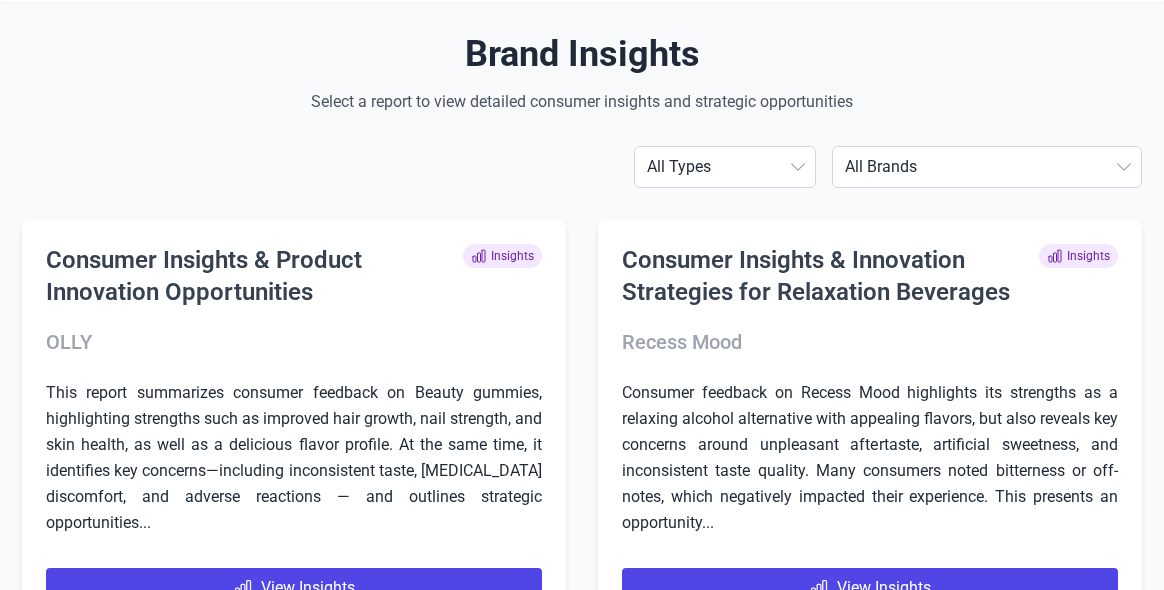 click on "All Brands Align Probiotic Drops of Nature Goli Horlicks Hum Humbleroots Performance [PERSON_NAME] IAMS IAMS FINAL IAMS FINAL FINAL IAMS FINAL NEW IAMS FINAL NEW LAST ONE  IAMS FINAL ONE IAMS2 IAMS3 Liquid IV [PERSON_NAME] Organics [PERSON_NAME] Organics STRATUM Nutrafol OLLY Onnit Recess Mood Smarty Pants SOLGAR PROBI Theralogix [DATE] Nutrition Weem" at bounding box center (987, 167) 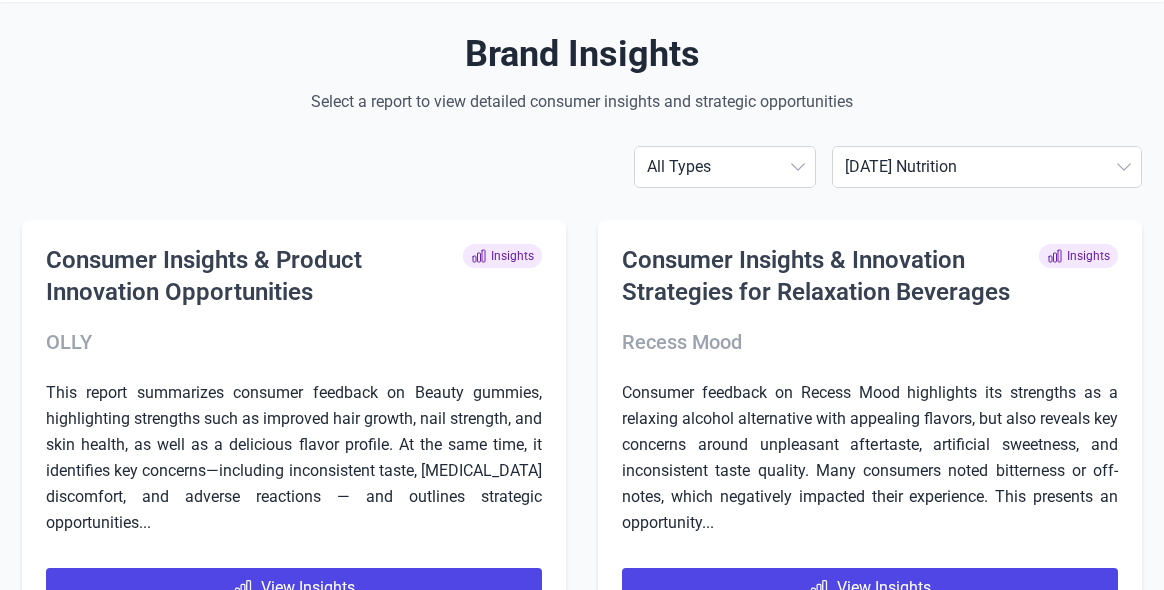 scroll, scrollTop: 0, scrollLeft: 0, axis: both 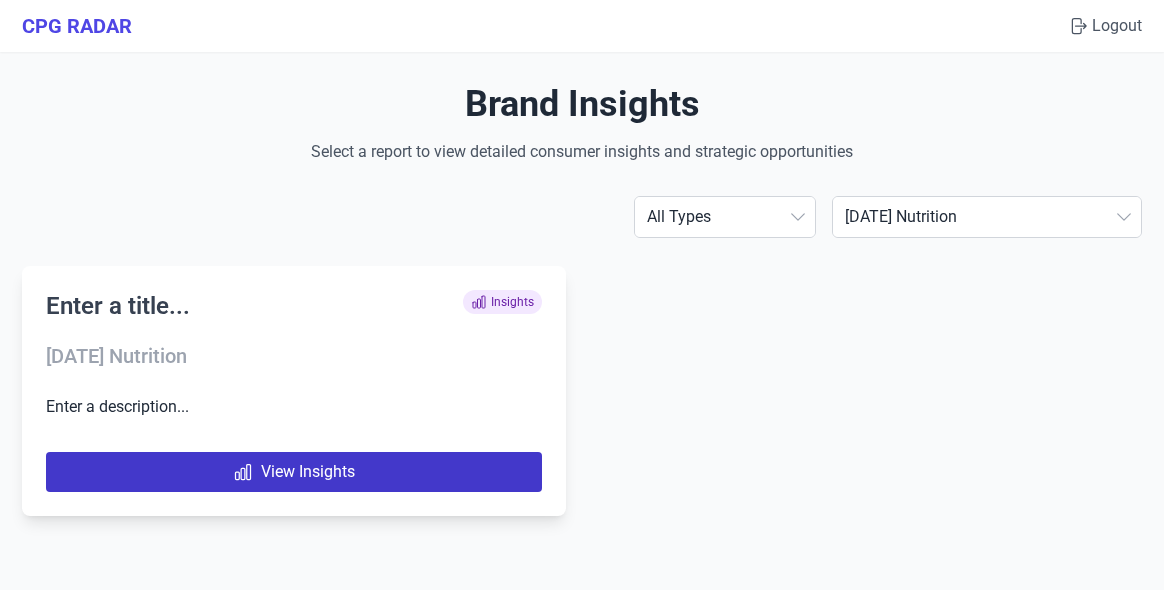 click on "View Insights" at bounding box center [294, 472] 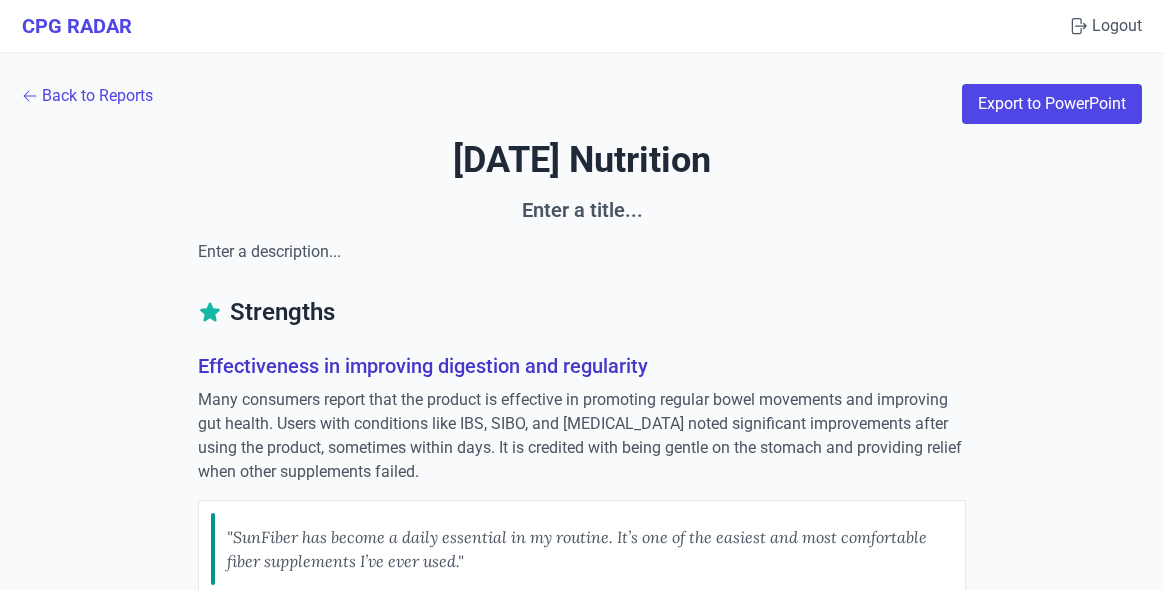 click on "[DATE] Nutrition" at bounding box center [582, 160] 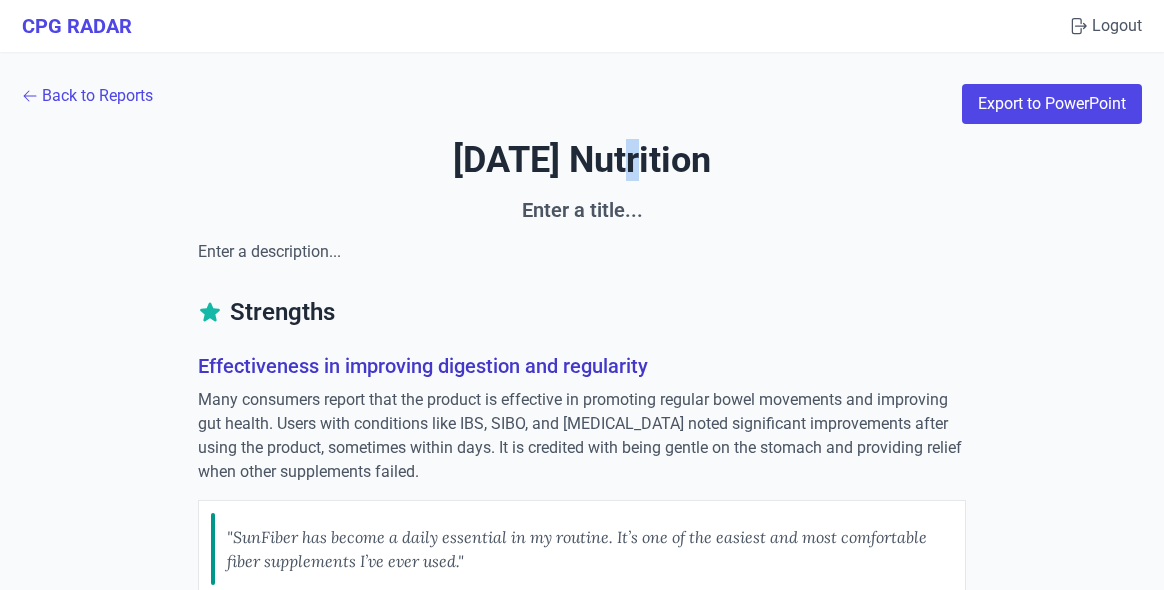 click on "[DATE] Nutrition" at bounding box center (582, 160) 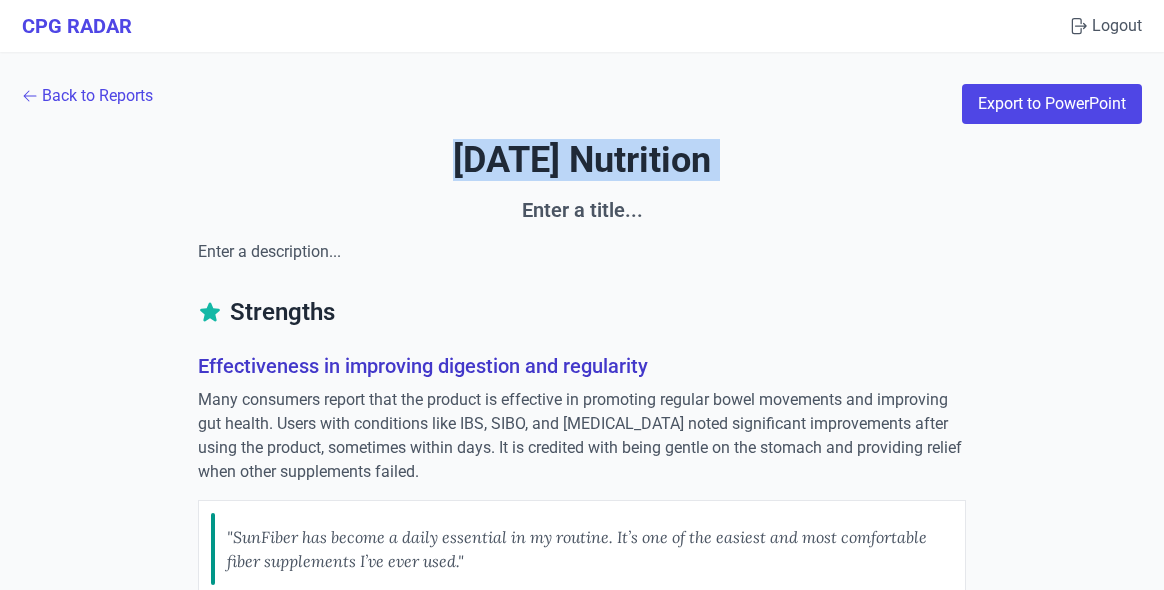 click on "[DATE] Nutrition" at bounding box center (582, 160) 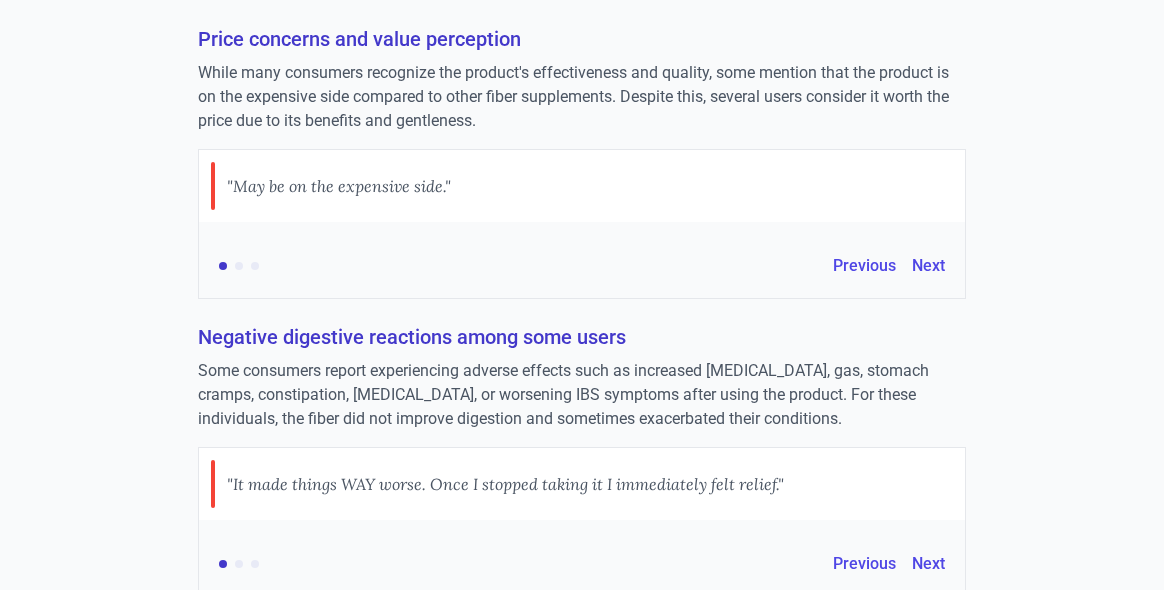 scroll, scrollTop: 2033, scrollLeft: 0, axis: vertical 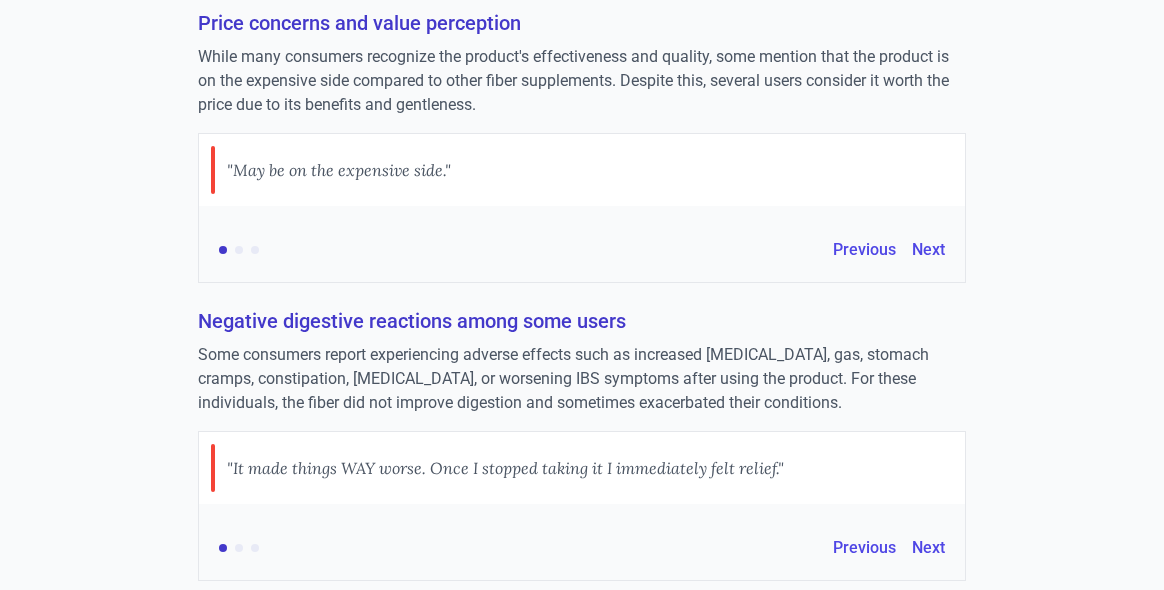 click on "Negative digestive reactions among some users" at bounding box center [582, 321] 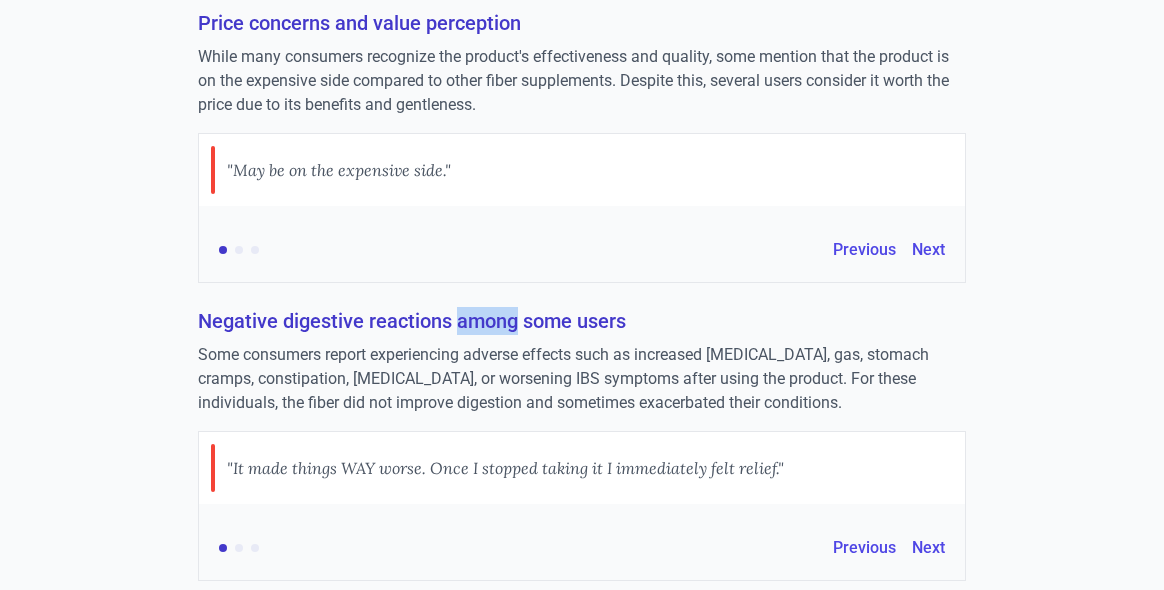 click on "Negative digestive reactions among some users" at bounding box center [582, 321] 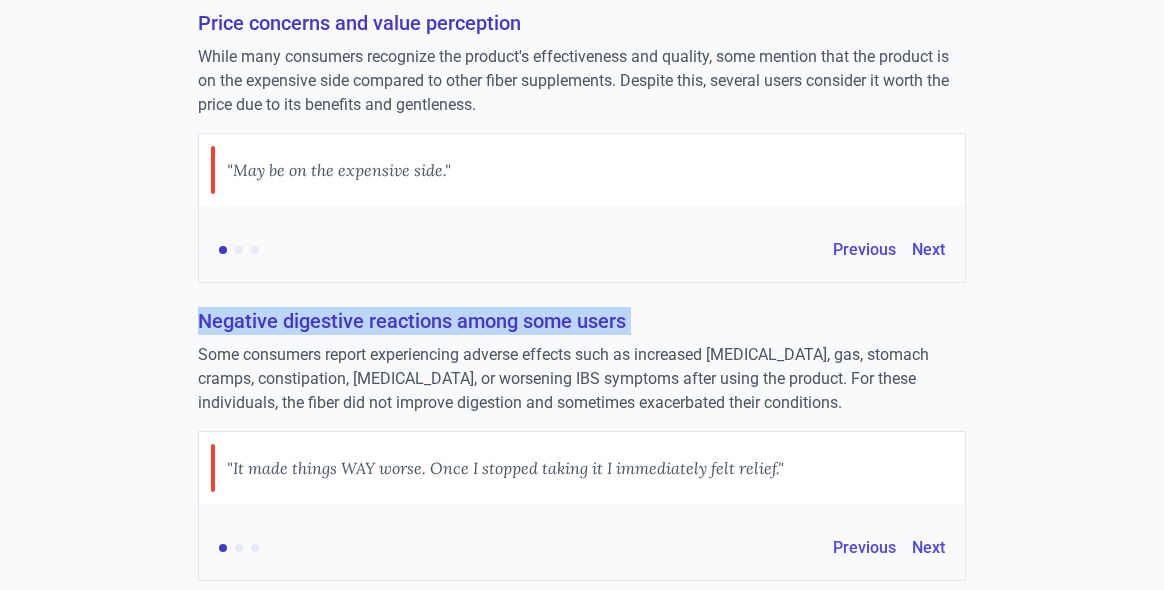click on "Negative digestive reactions among some users" at bounding box center [582, 321] 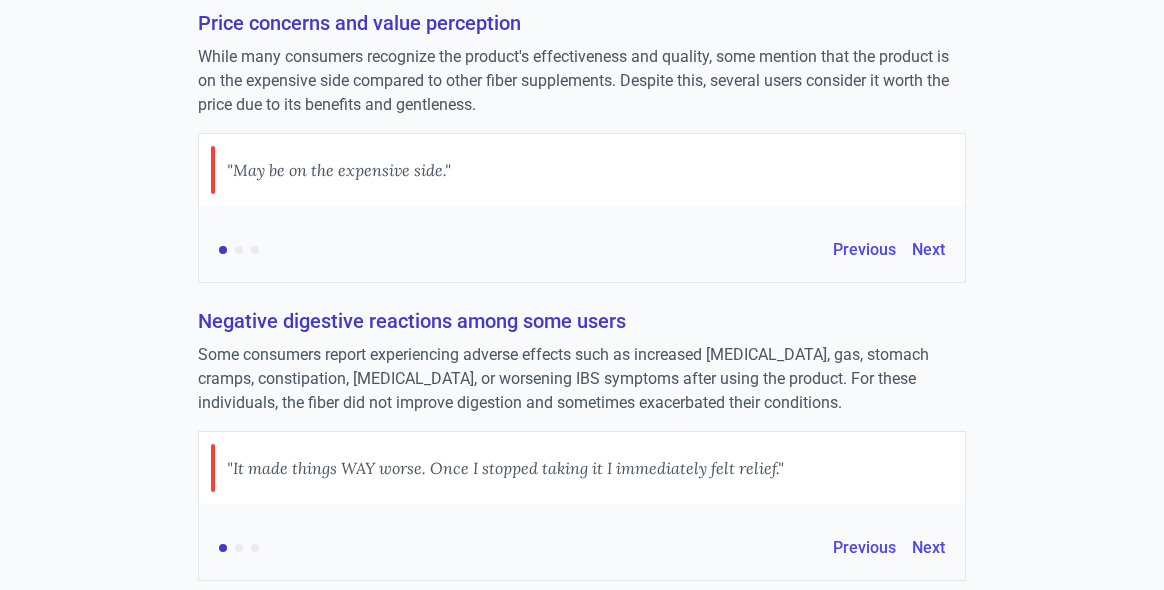 click on "Some consumers report experiencing adverse effects such as increased [MEDICAL_DATA], gas, stomach cramps, constipation, [MEDICAL_DATA], or worsening IBS symptoms after using the product. For these individuals, the fiber did not improve digestion and sometimes exacerbated their conditions." at bounding box center (582, 379) 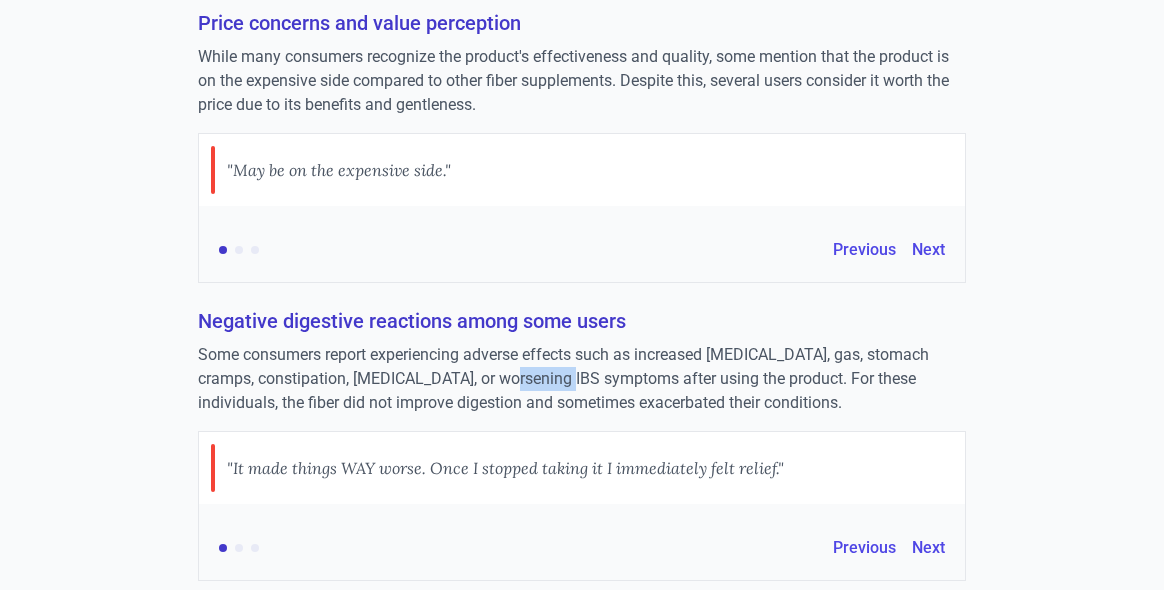 click on "Some consumers report experiencing adverse effects such as increased [MEDICAL_DATA], gas, stomach cramps, constipation, [MEDICAL_DATA], or worsening IBS symptoms after using the product. For these individuals, the fiber did not improve digestion and sometimes exacerbated their conditions." at bounding box center [582, 379] 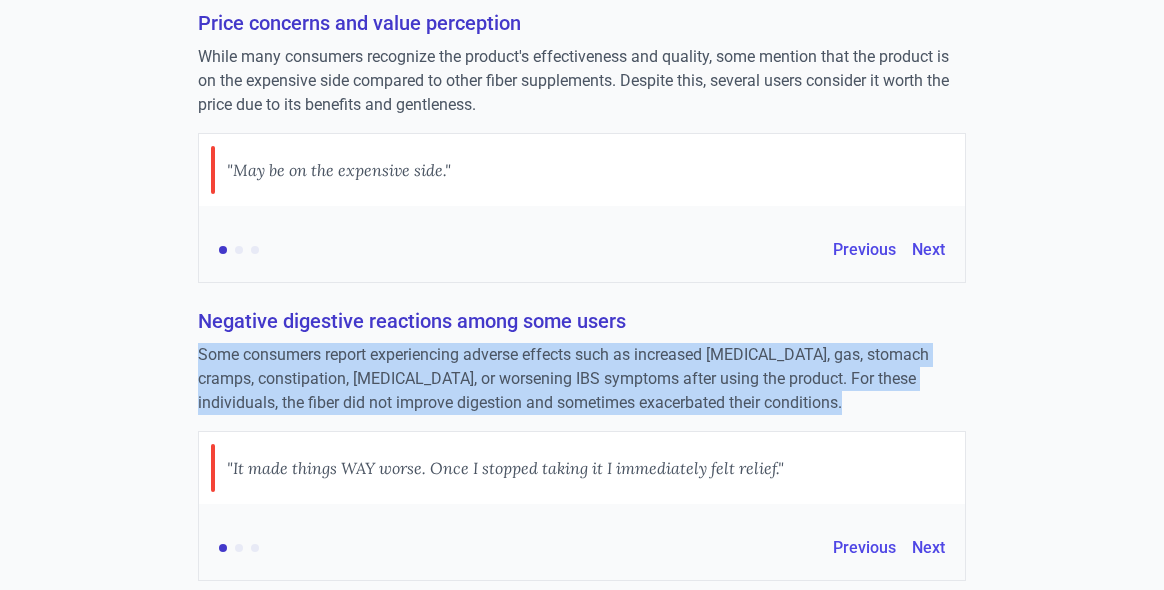 click on "Some consumers report experiencing adverse effects such as increased [MEDICAL_DATA], gas, stomach cramps, constipation, [MEDICAL_DATA], or worsening IBS symptoms after using the product. For these individuals, the fiber did not improve digestion and sometimes exacerbated their conditions." at bounding box center [582, 379] 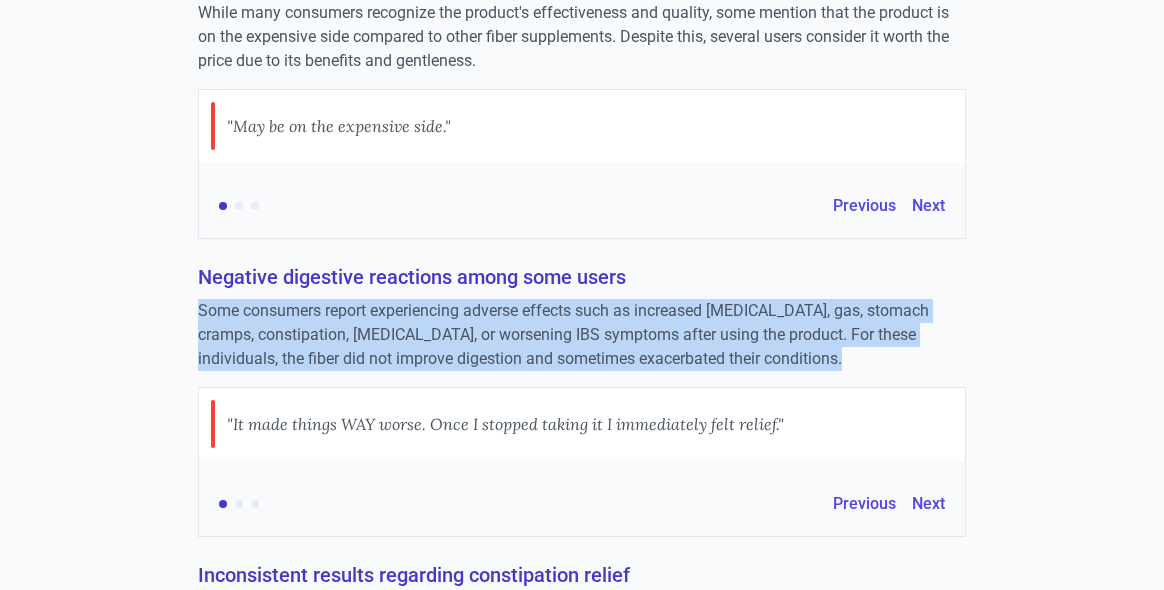 scroll, scrollTop: 2089, scrollLeft: 0, axis: vertical 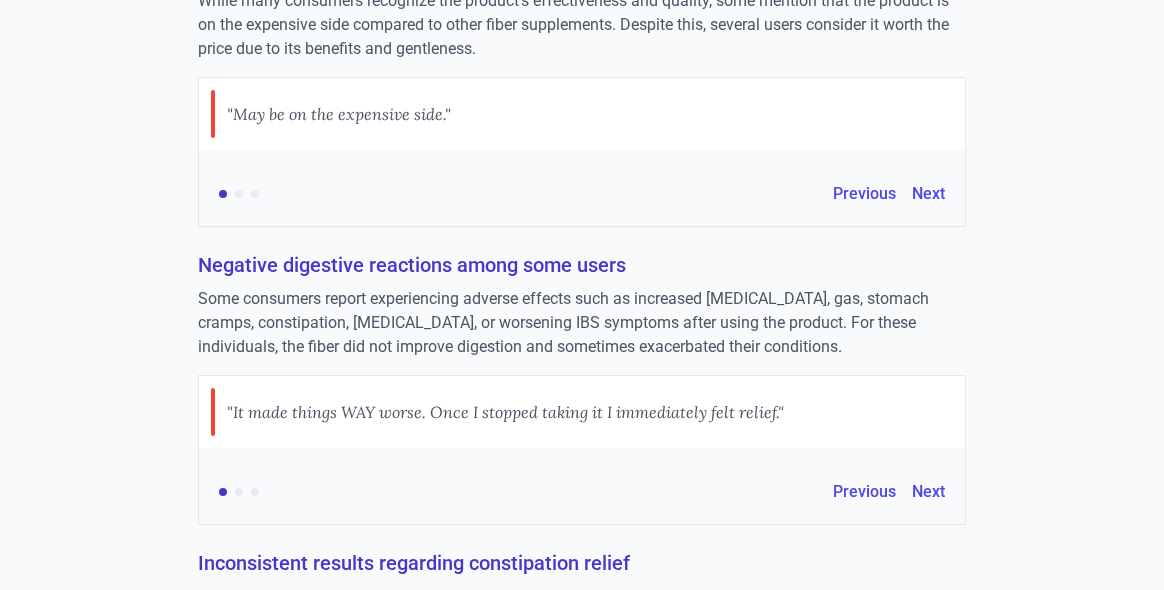 click on ""It made things WAY worse. Once I stopped taking it I immediately felt relief."" at bounding box center [505, 412] 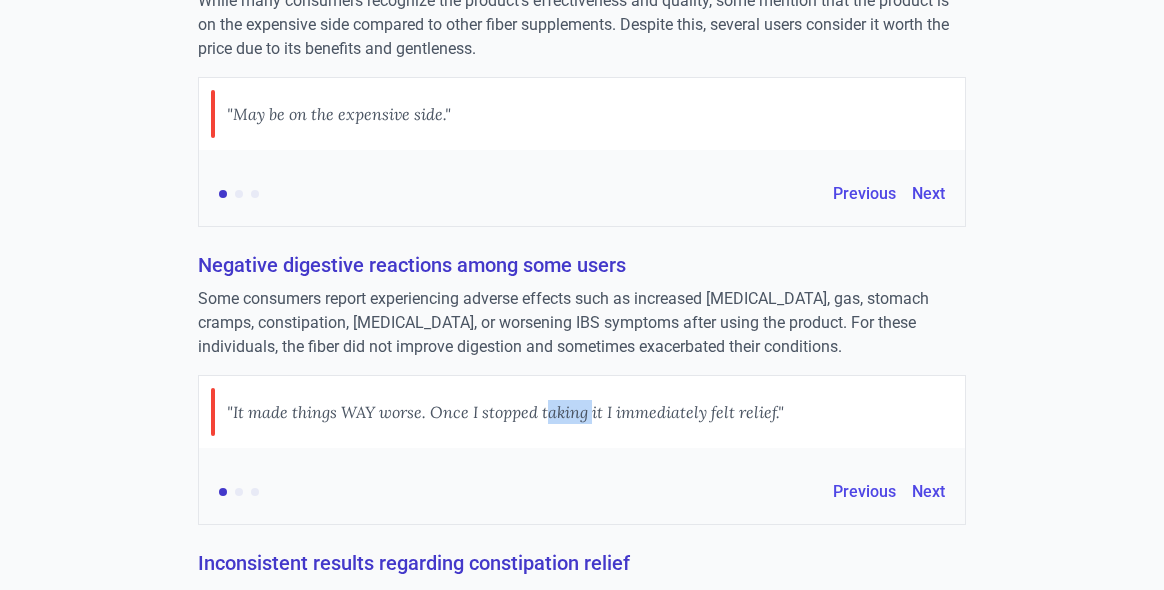 click on ""It made things WAY worse. Once I stopped taking it I immediately felt relief."" at bounding box center [505, 412] 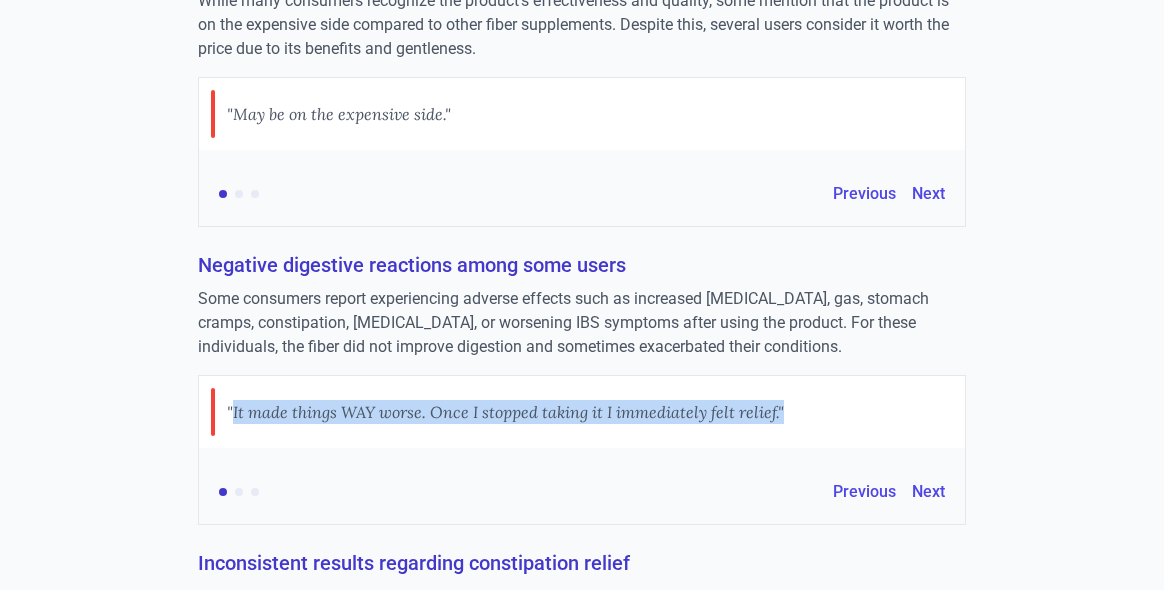 click on ""It made things WAY worse. Once I stopped taking it I immediately felt relief."" at bounding box center (505, 412) 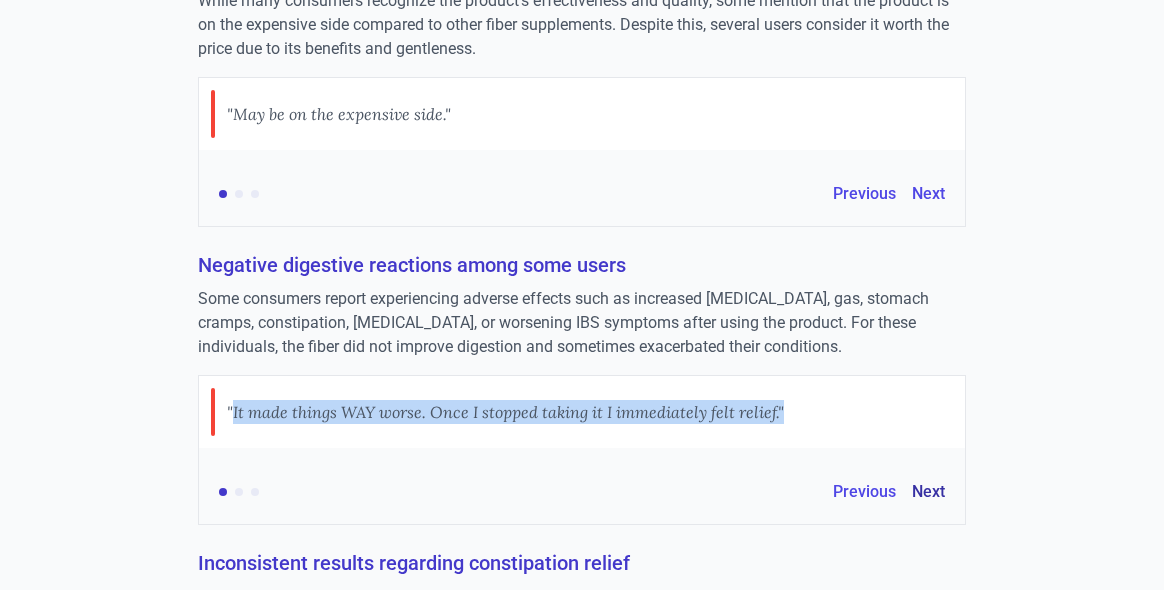 click on "Next" at bounding box center (928, 492) 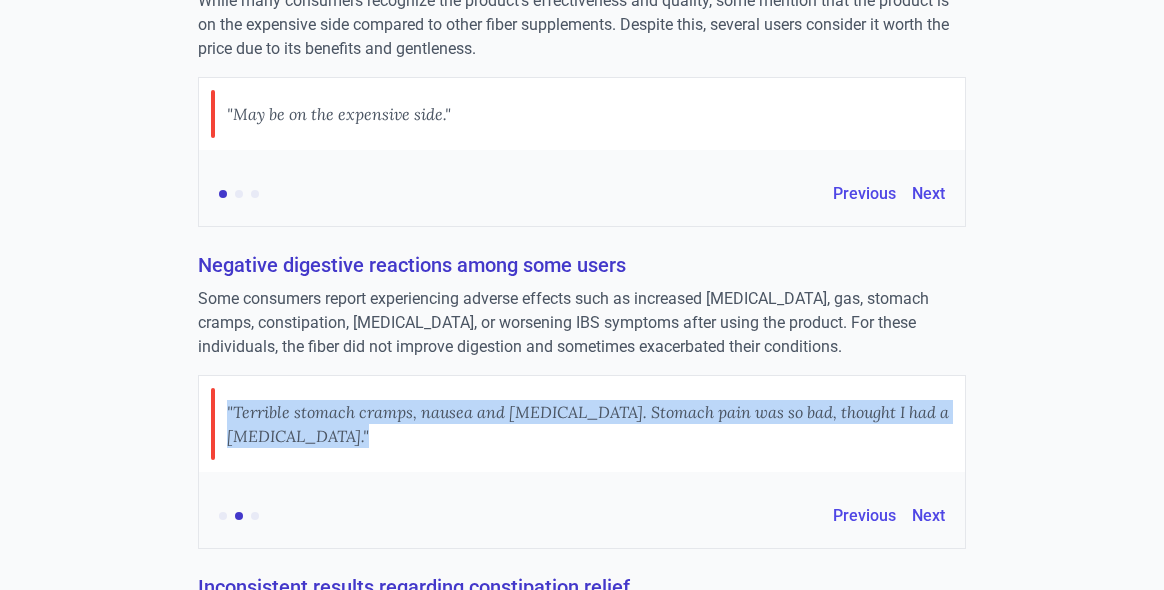 type 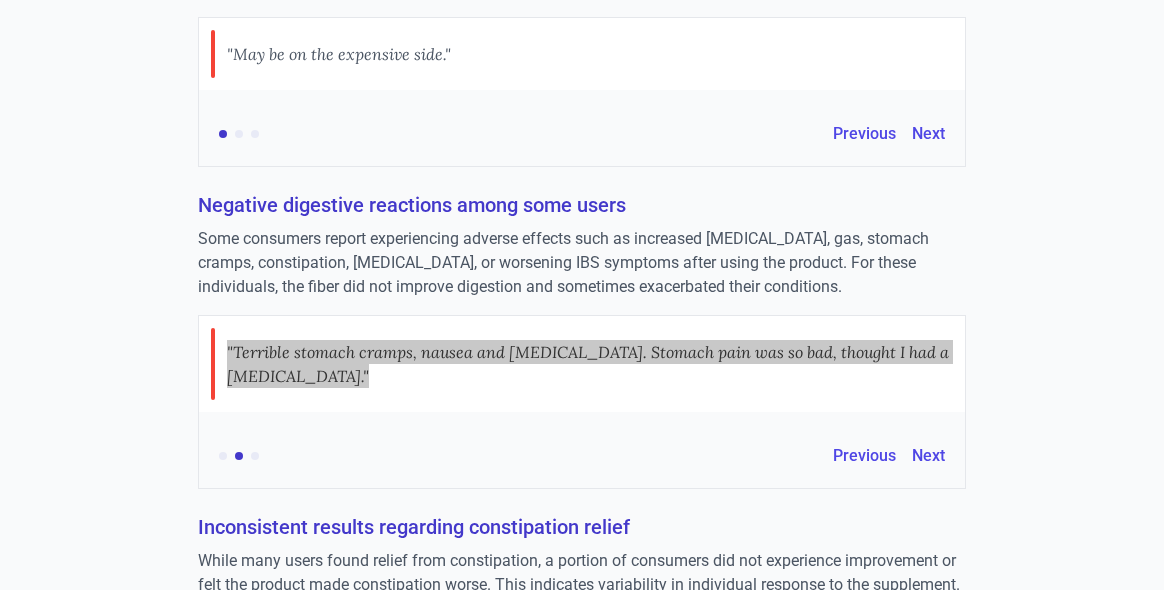 scroll, scrollTop: 2172, scrollLeft: 0, axis: vertical 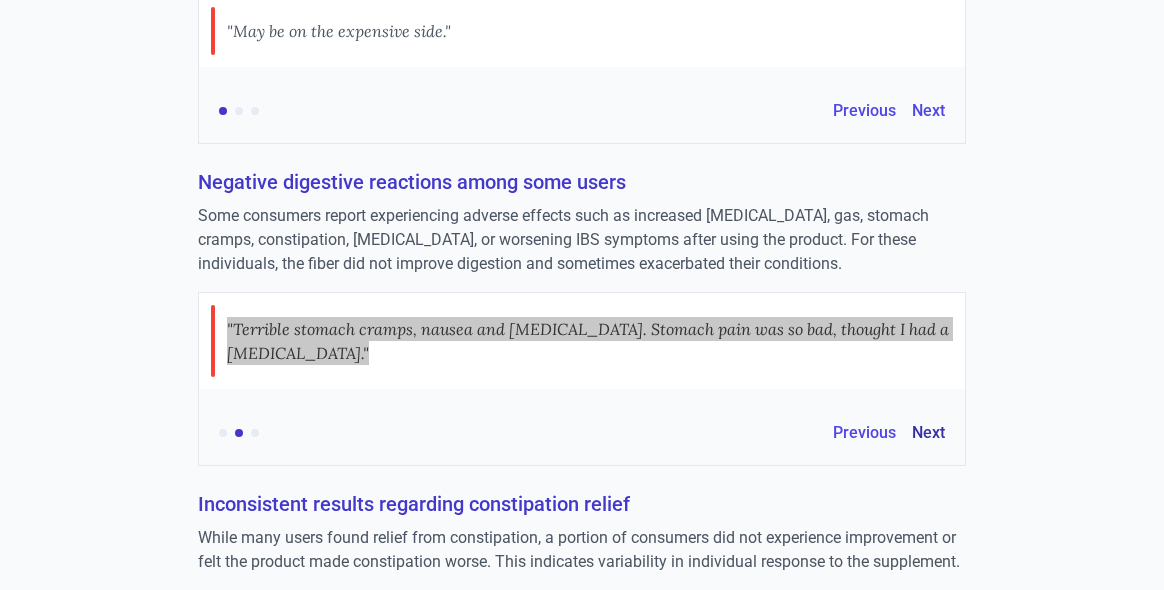 click on "Next" at bounding box center [928, 433] 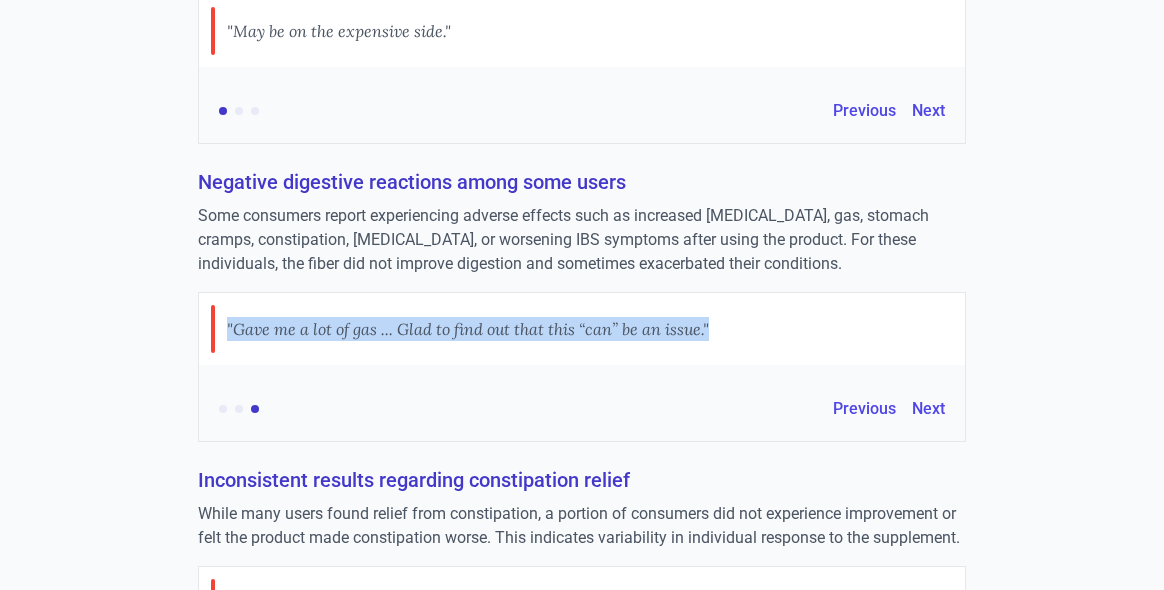 copy on ""It made things WAY worse. Once I stopped taking it I immediately felt relief."" 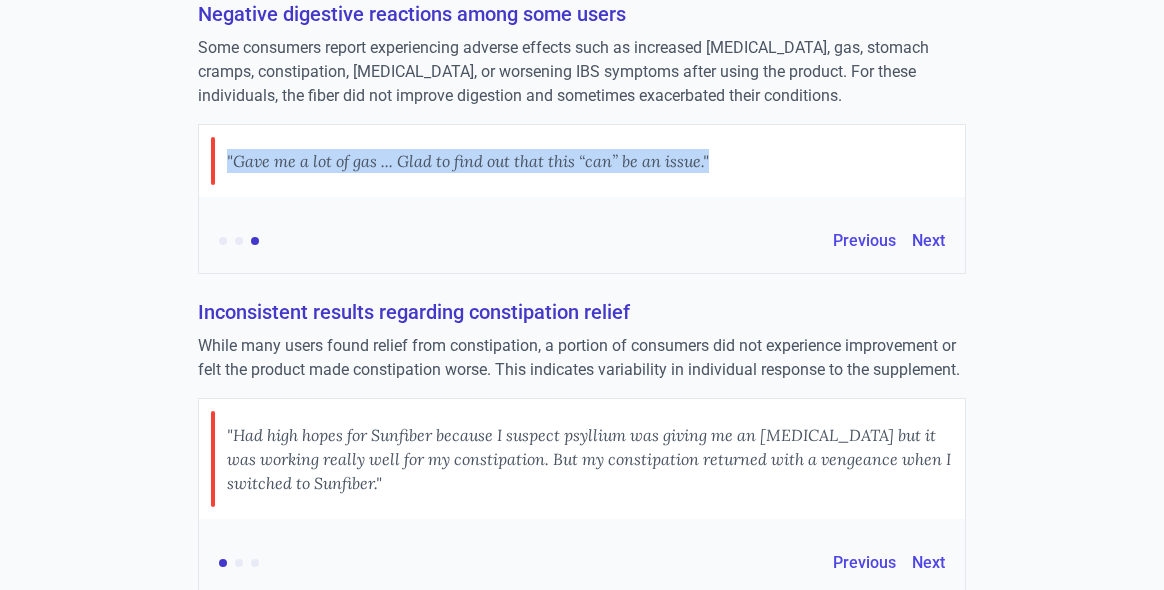 scroll, scrollTop: 2379, scrollLeft: 0, axis: vertical 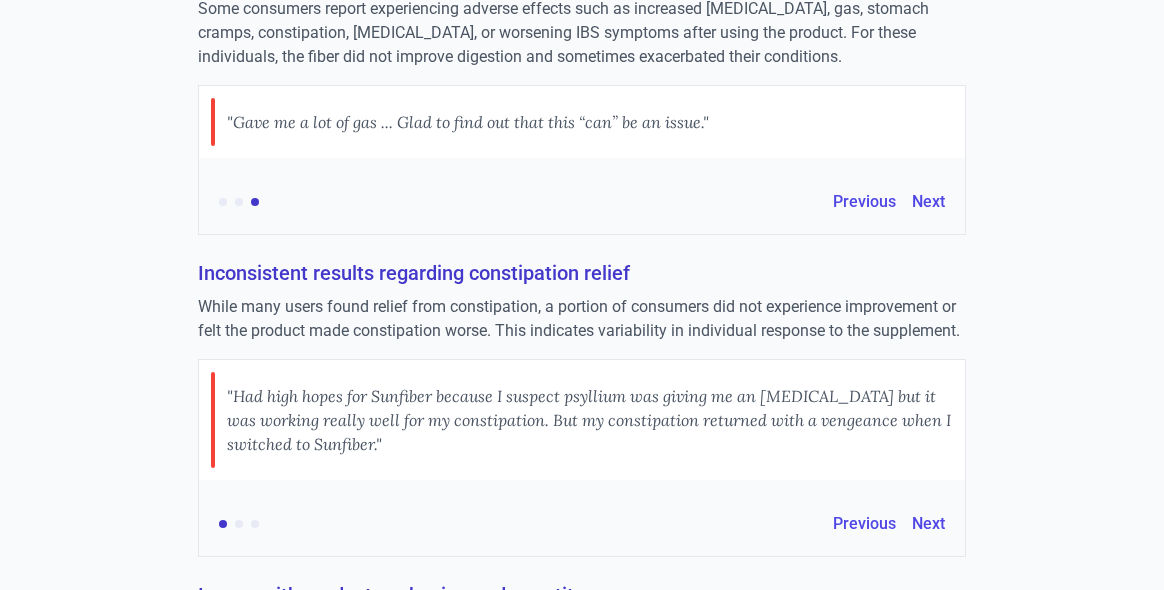click on "Inconsistent results regarding constipation relief" at bounding box center (582, 273) 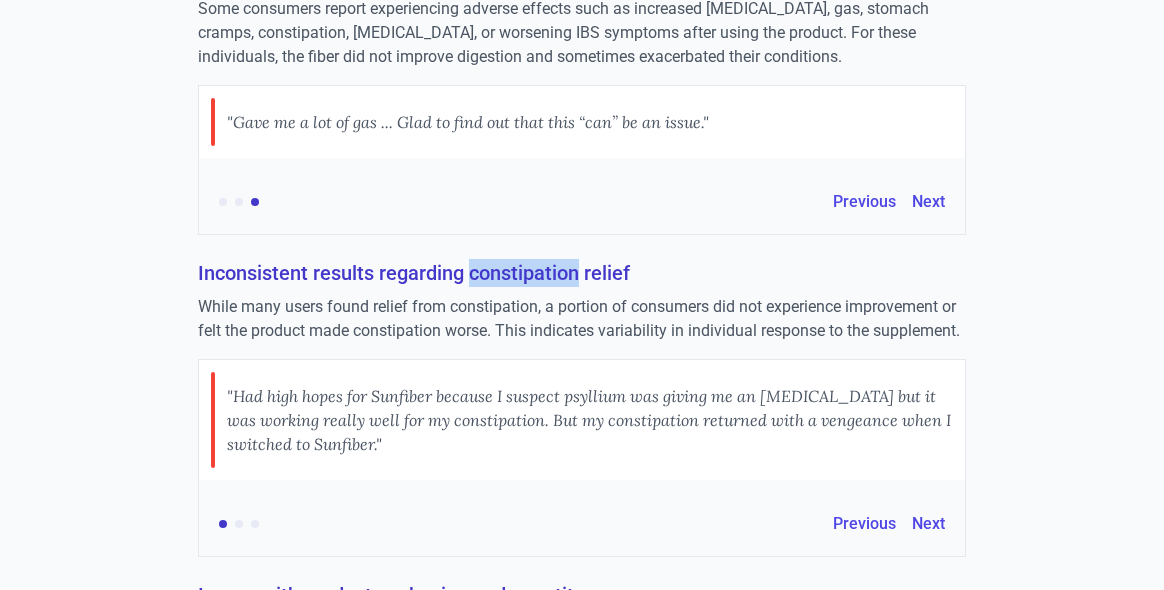 click on "Inconsistent results regarding constipation relief" at bounding box center (582, 273) 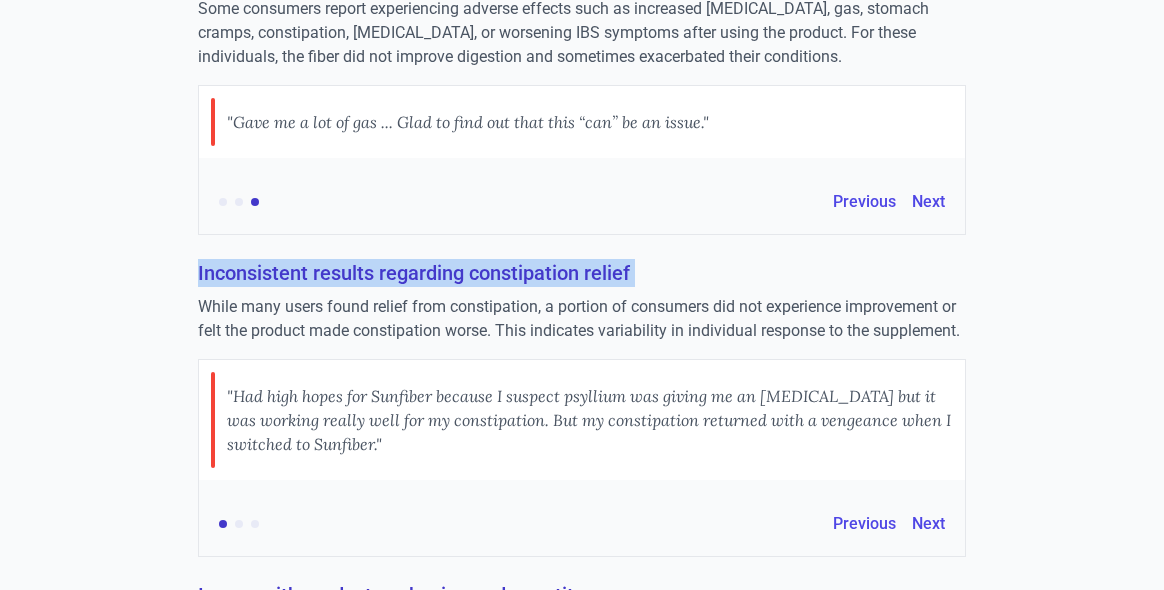 click on "Inconsistent results regarding constipation relief" at bounding box center (582, 273) 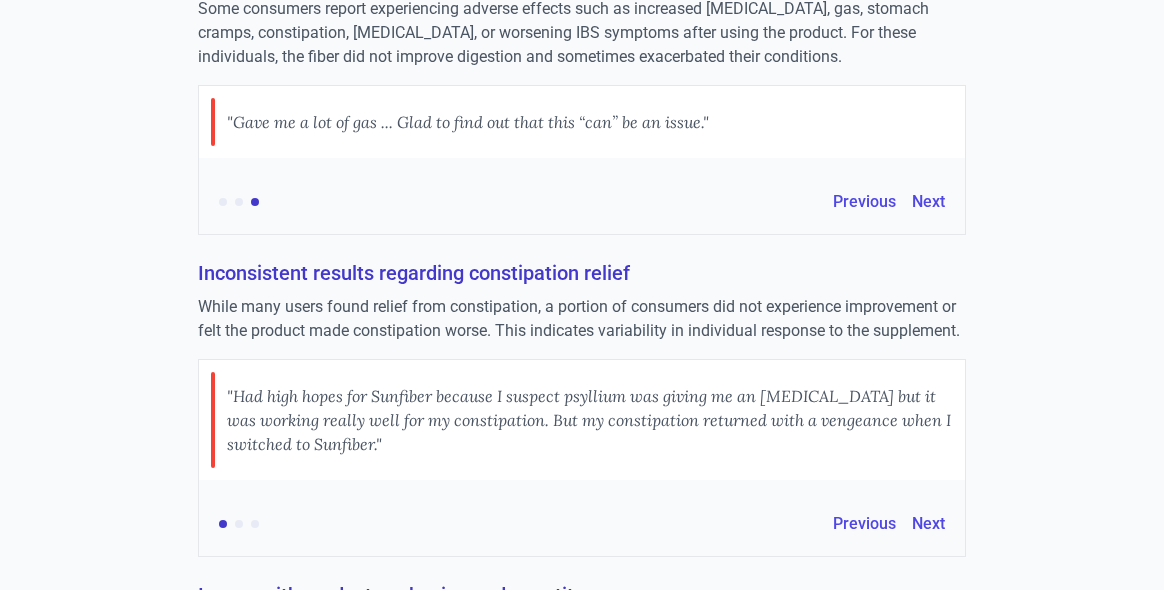click on "While many users found relief from constipation, a portion of consumers did not experience improvement or felt the product made constipation worse. This indicates variability in individual response to the supplement." at bounding box center (582, 319) 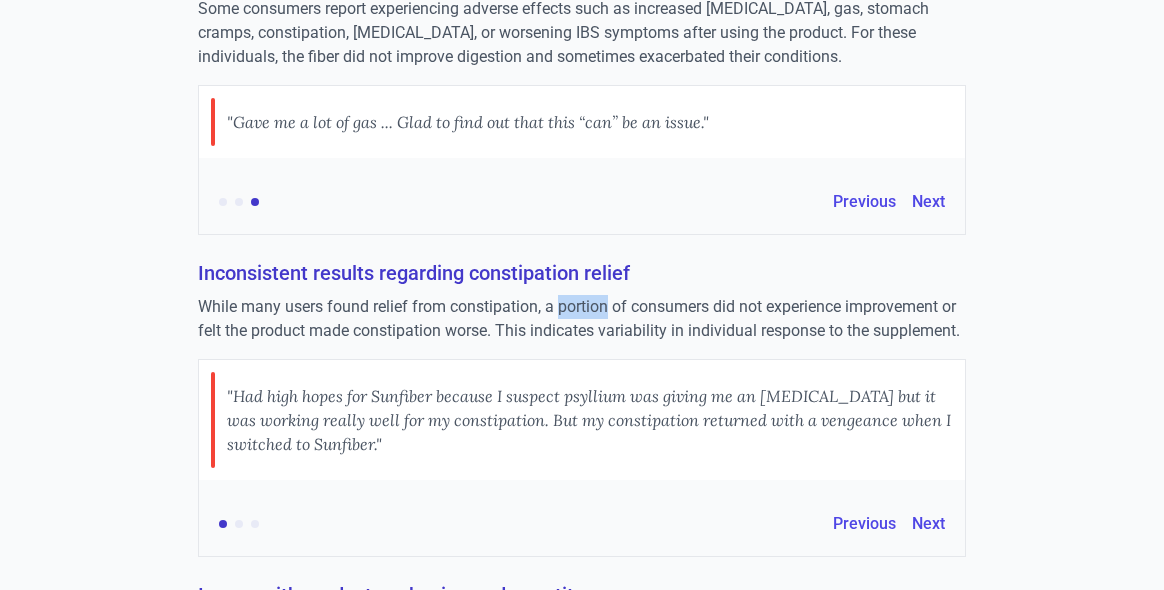 click on "While many users found relief from constipation, a portion of consumers did not experience improvement or felt the product made constipation worse. This indicates variability in individual response to the supplement." at bounding box center (582, 319) 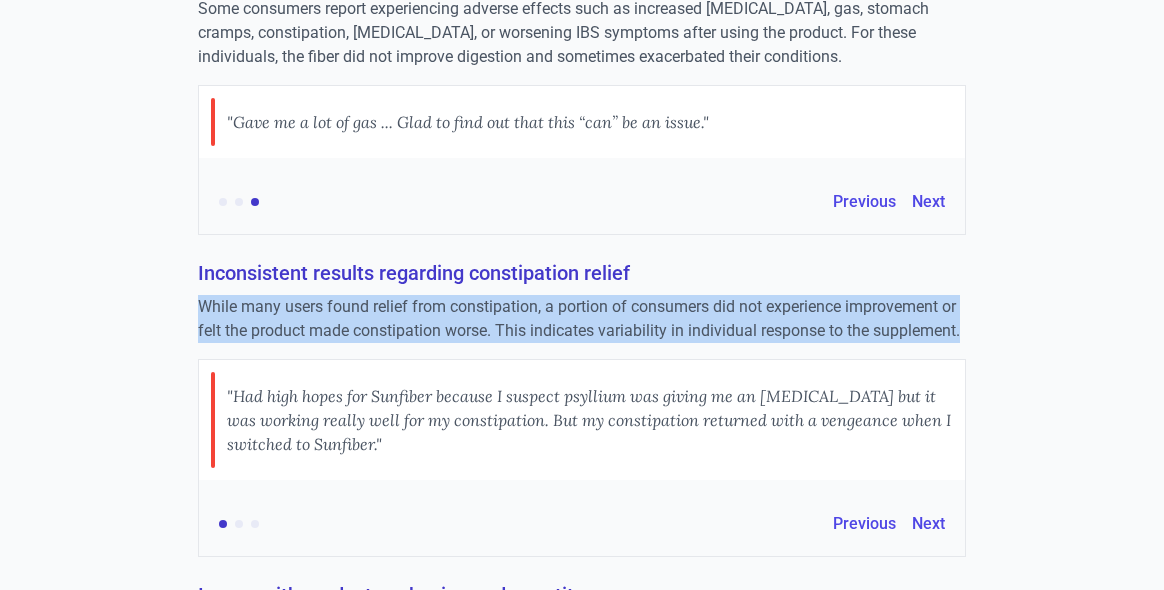 click on "While many users found relief from constipation, a portion of consumers did not experience improvement or felt the product made constipation worse. This indicates variability in individual response to the supplement." at bounding box center (582, 319) 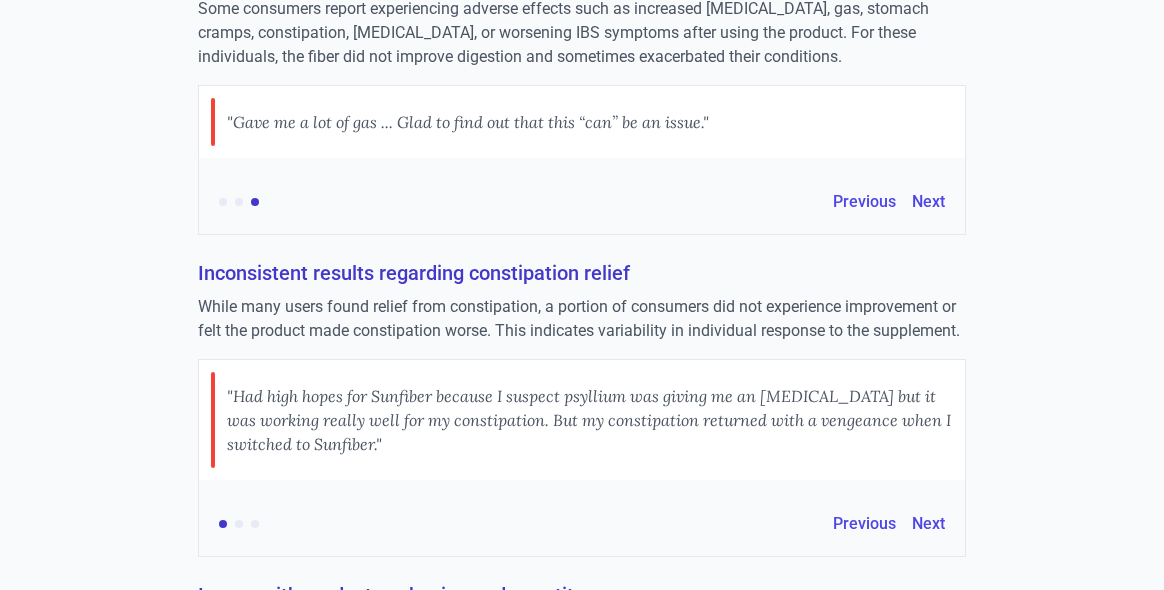 click on ""Had high hopes for Sunfiber because I suspect psyllium was giving me an [MEDICAL_DATA] but it was working really well for my constipation. But my constipation returned with a vengeance when I switched to Sunfiber."" at bounding box center [590, 420] 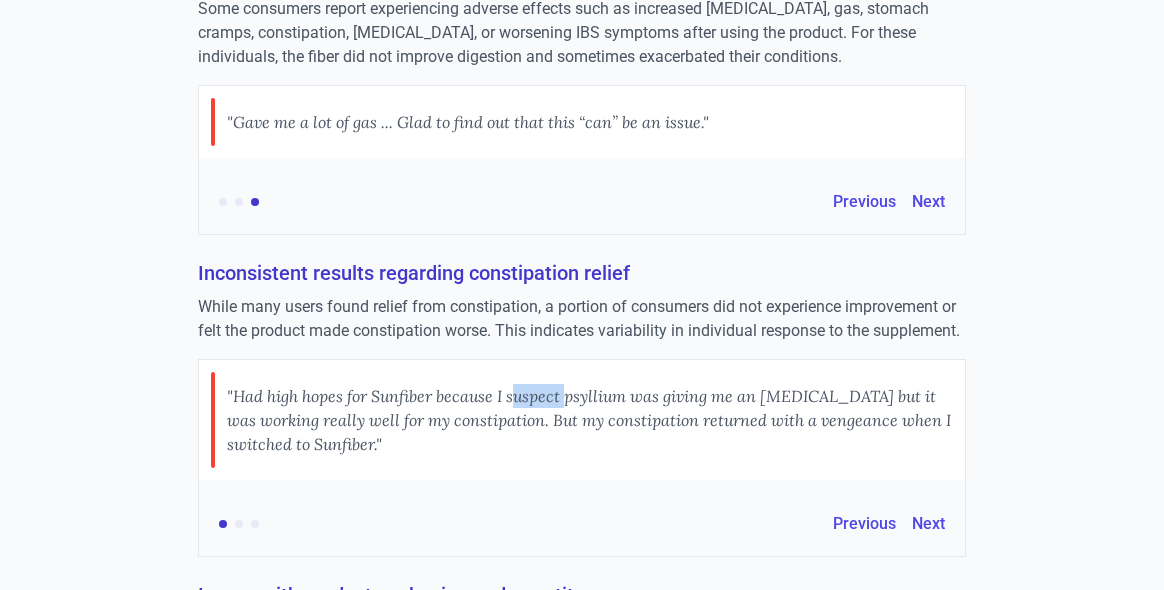 click on ""Had high hopes for Sunfiber because I suspect psyllium was giving me an [MEDICAL_DATA] but it was working really well for my constipation. But my constipation returned with a vengeance when I switched to Sunfiber."" at bounding box center (590, 420) 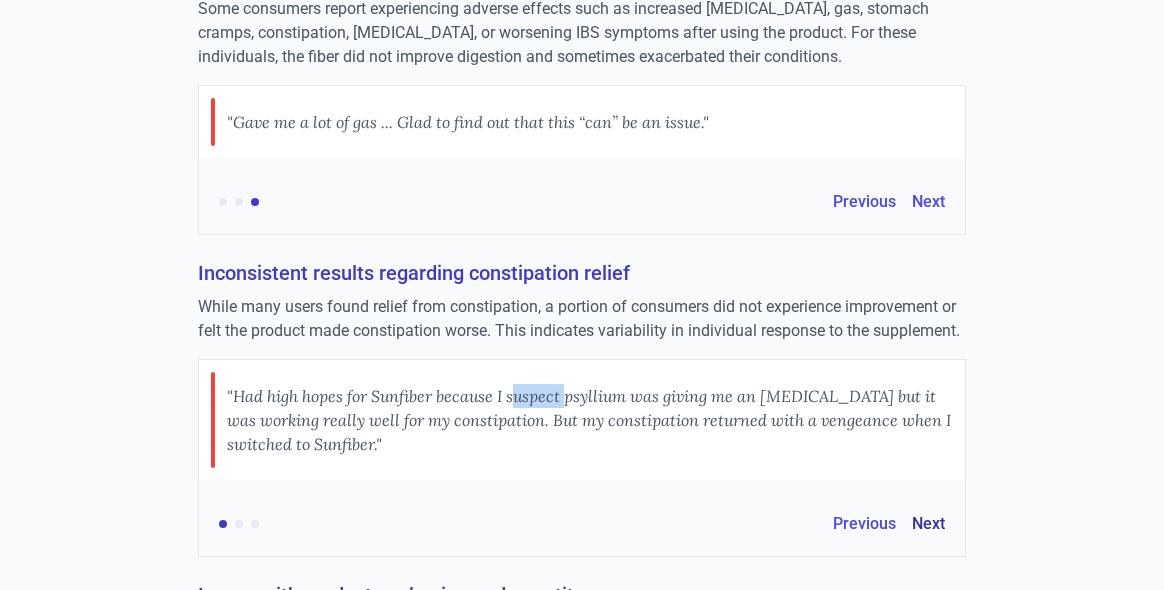 click on "Next" at bounding box center [928, 524] 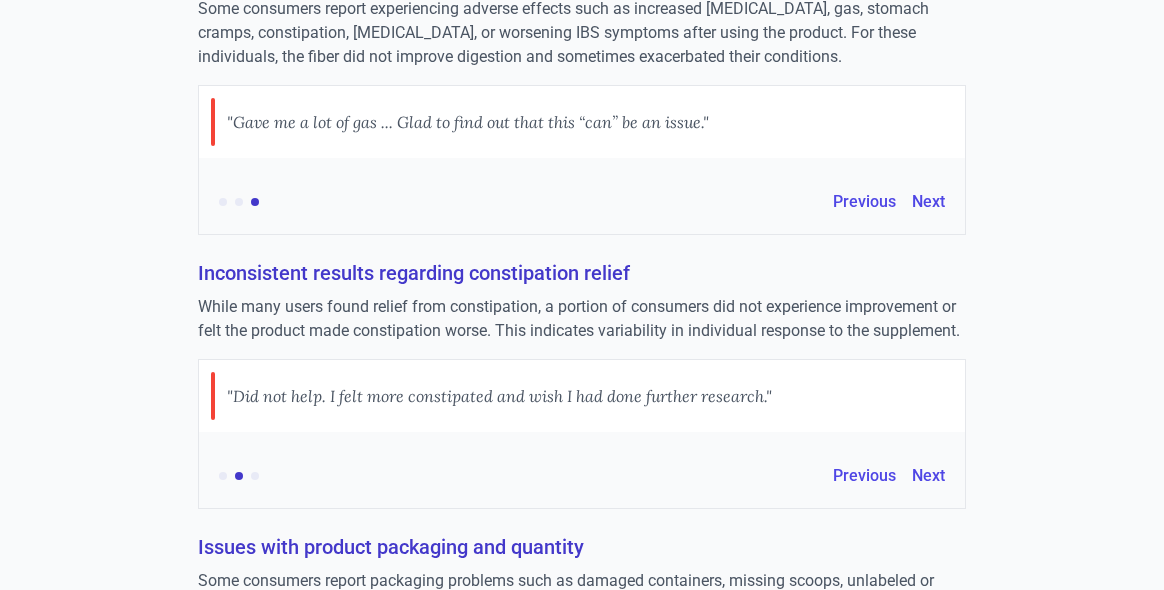 click on ""Did not help. I felt more constipated and wish I had done further research."" at bounding box center (499, 396) 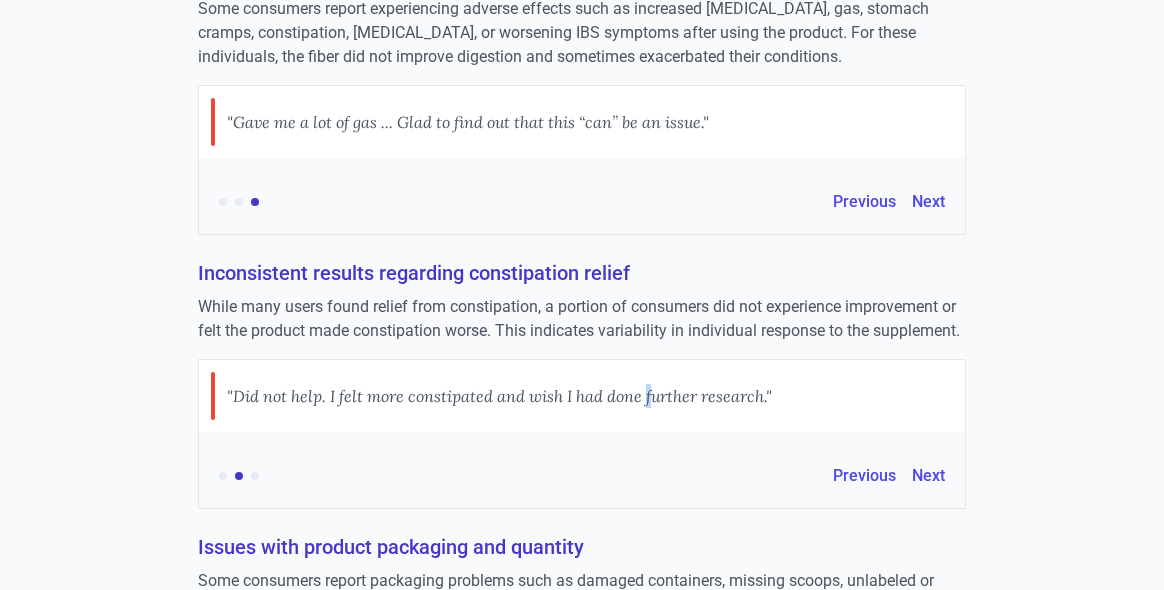 click on ""Did not help. I felt more constipated and wish I had done further research."" at bounding box center [499, 396] 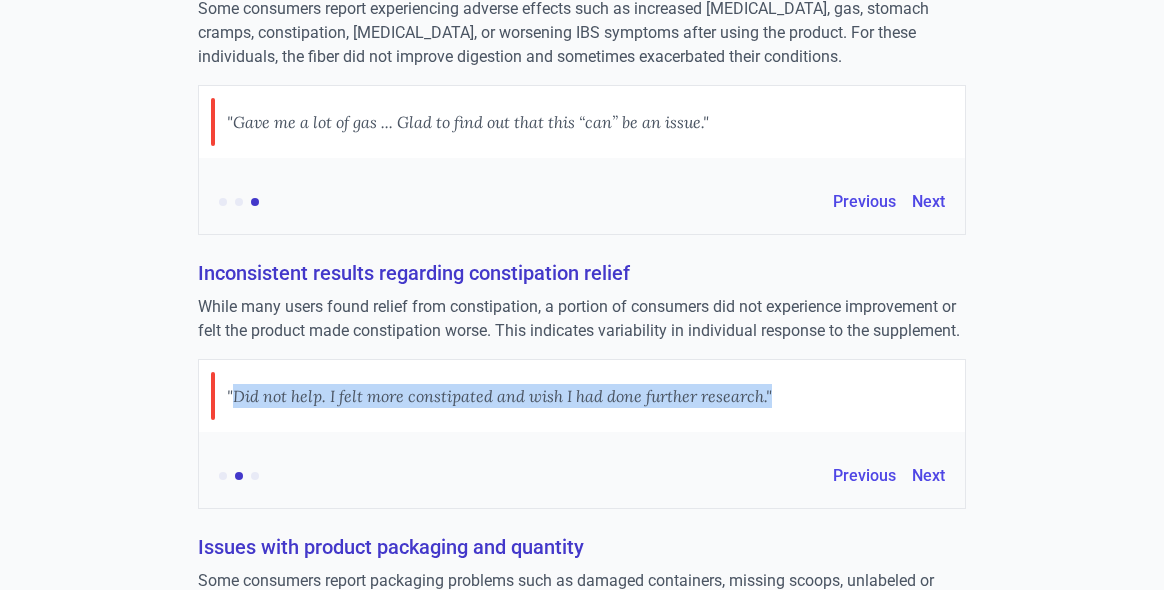 click on ""Did not help. I felt more constipated and wish I had done further research."" at bounding box center (499, 396) 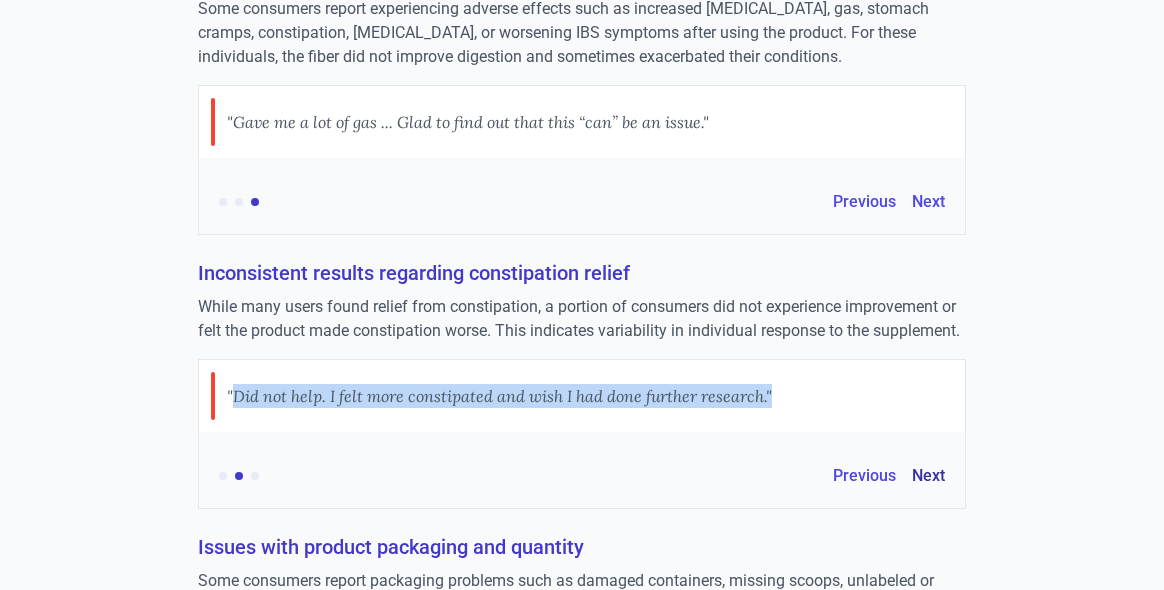 click on "Next" at bounding box center [928, 476] 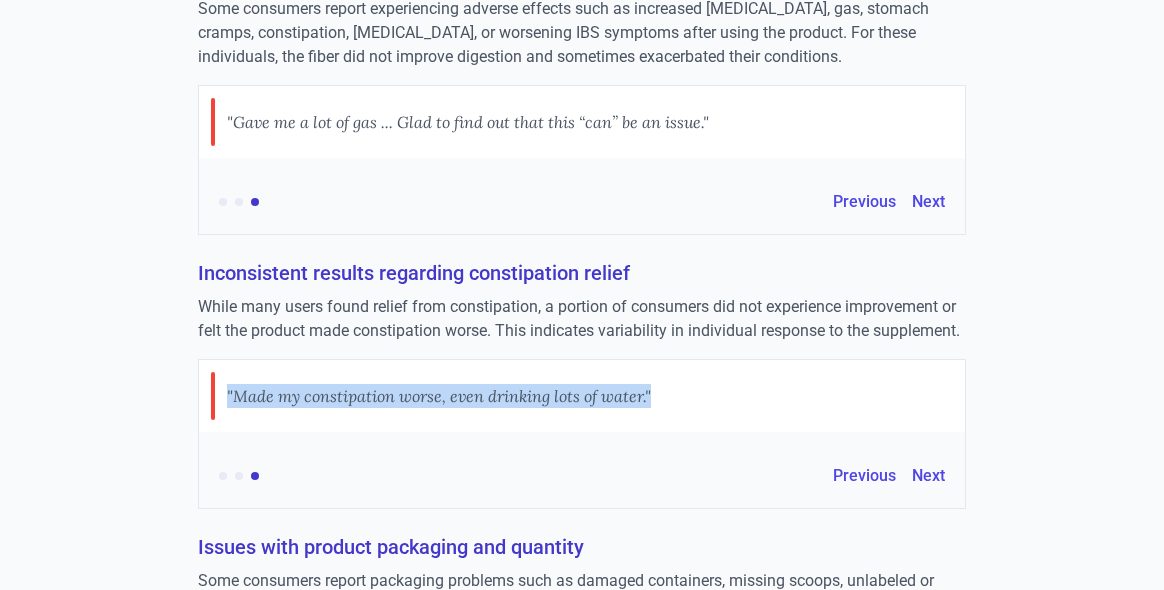 type 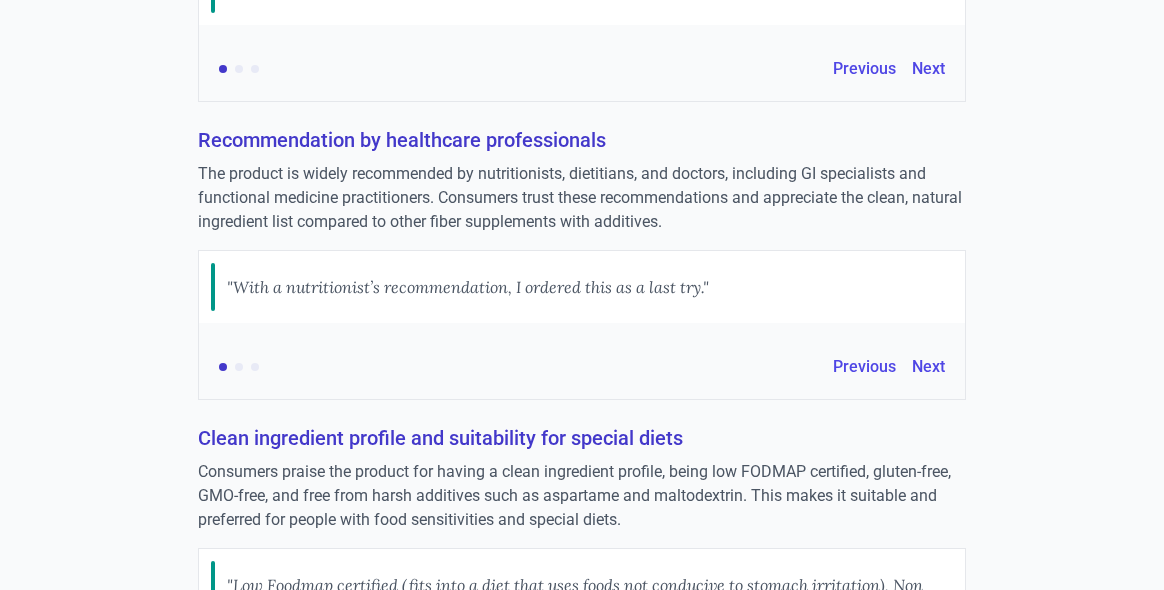 scroll, scrollTop: 1209, scrollLeft: 0, axis: vertical 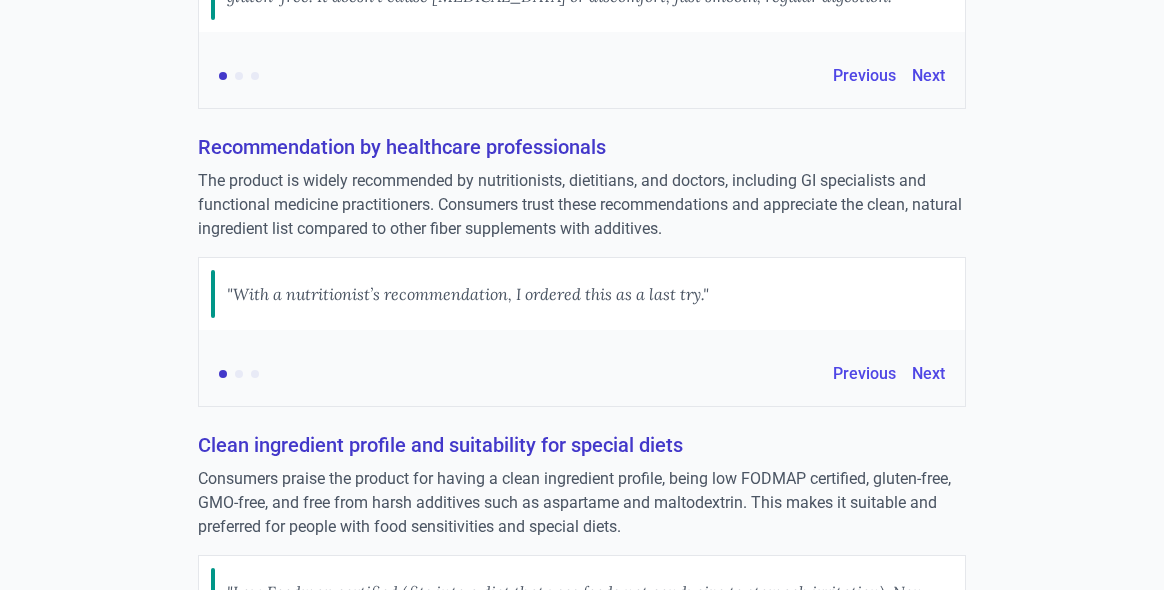 click on "Recommendation by healthcare professionals" at bounding box center (582, 147) 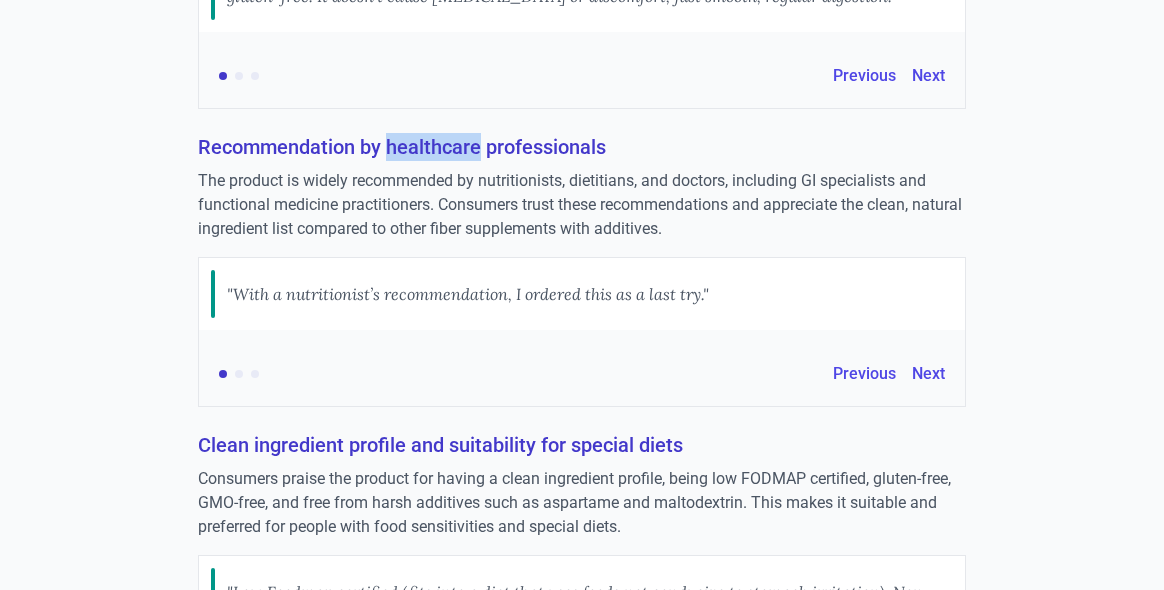 click on "Recommendation by healthcare professionals" at bounding box center (582, 147) 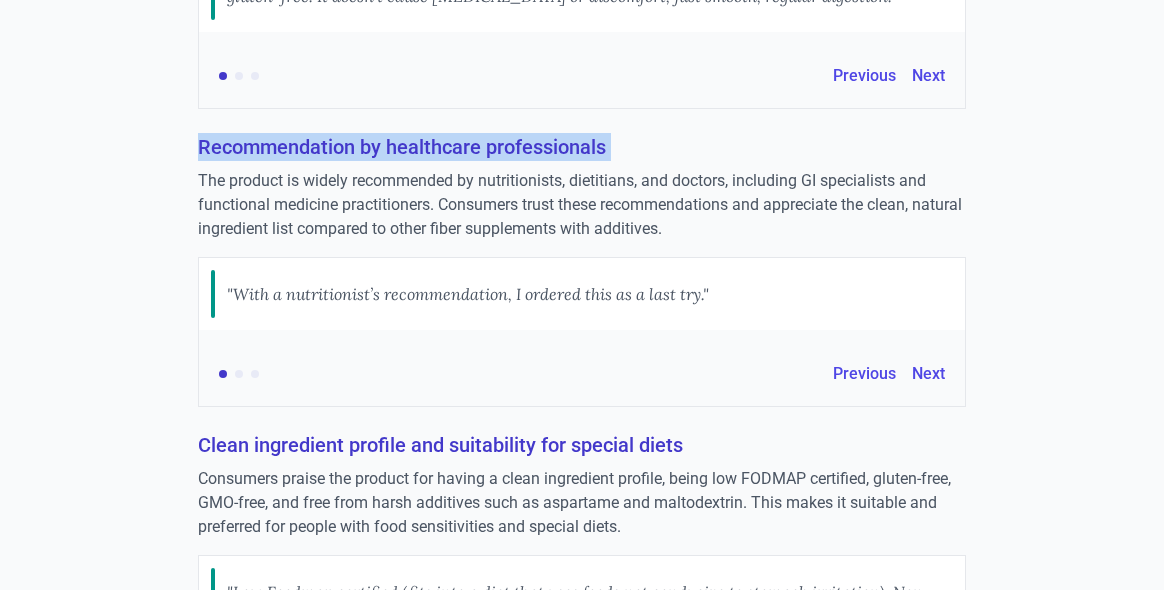 click on "Recommendation by healthcare professionals" at bounding box center [582, 147] 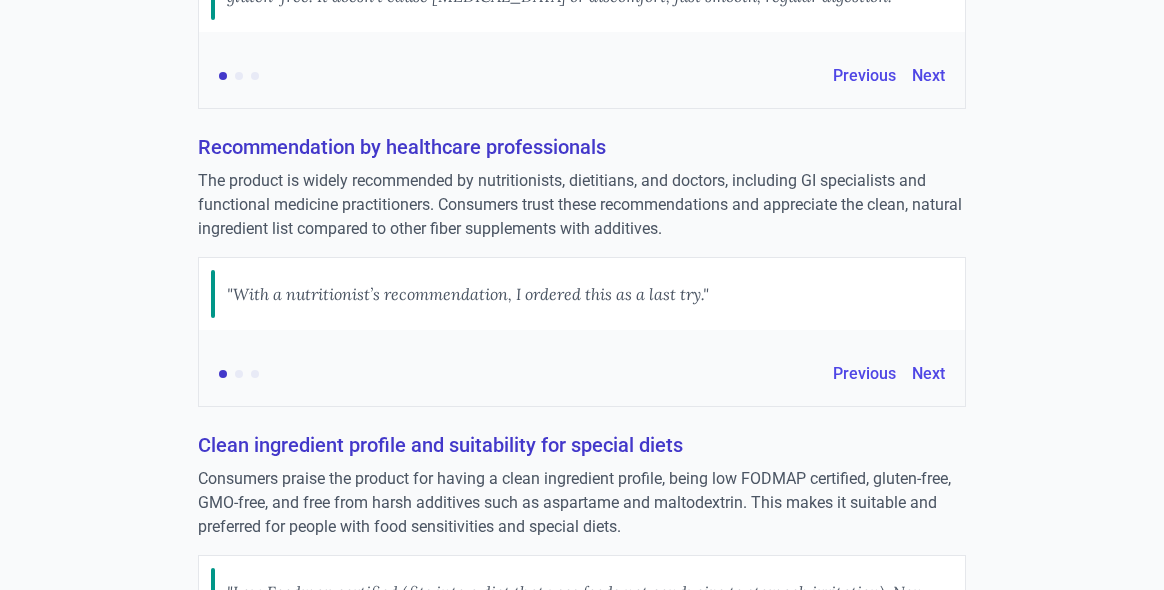 click on "The product is widely recommended by nutritionists, dietitians, and doctors, including GI specialists and functional medicine practitioners. Consumers trust these recommendations and appreciate the clean, natural ingredient list compared to other fiber supplements with additives." at bounding box center [582, 205] 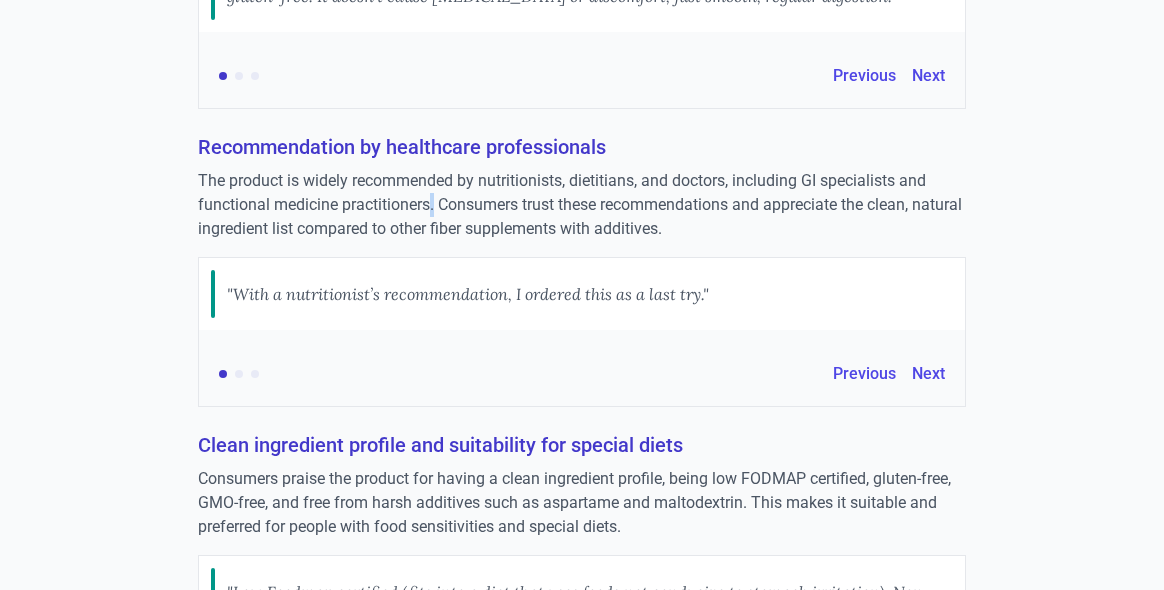 click on "The product is widely recommended by nutritionists, dietitians, and doctors, including GI specialists and functional medicine practitioners. Consumers trust these recommendations and appreciate the clean, natural ingredient list compared to other fiber supplements with additives." at bounding box center (582, 205) 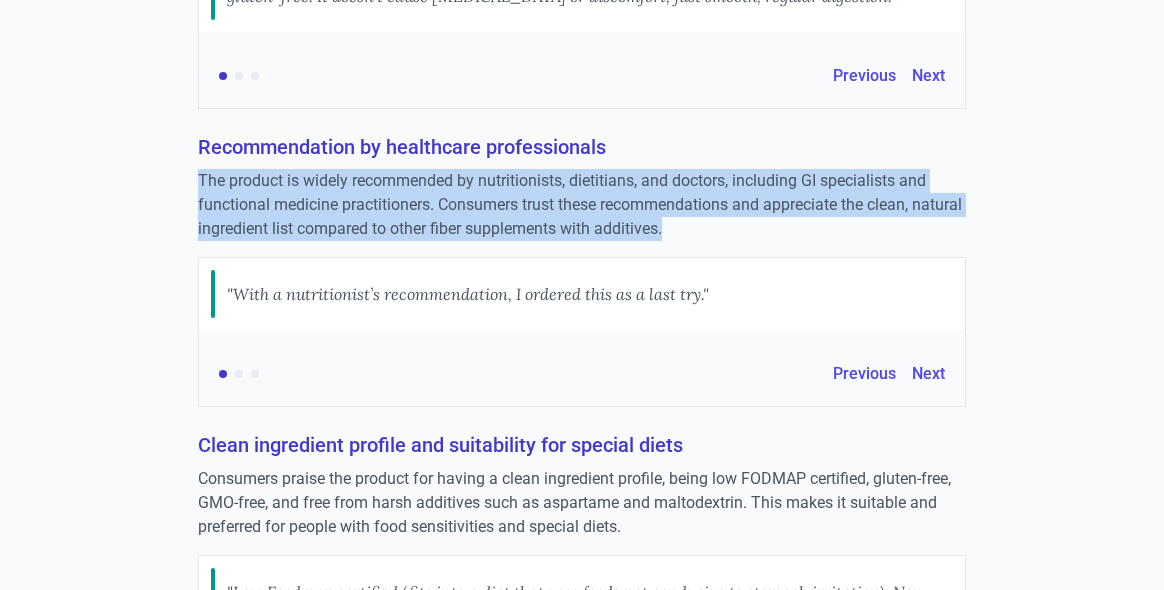 click on "The product is widely recommended by nutritionists, dietitians, and doctors, including GI specialists and functional medicine practitioners. Consumers trust these recommendations and appreciate the clean, natural ingredient list compared to other fiber supplements with additives." at bounding box center (582, 205) 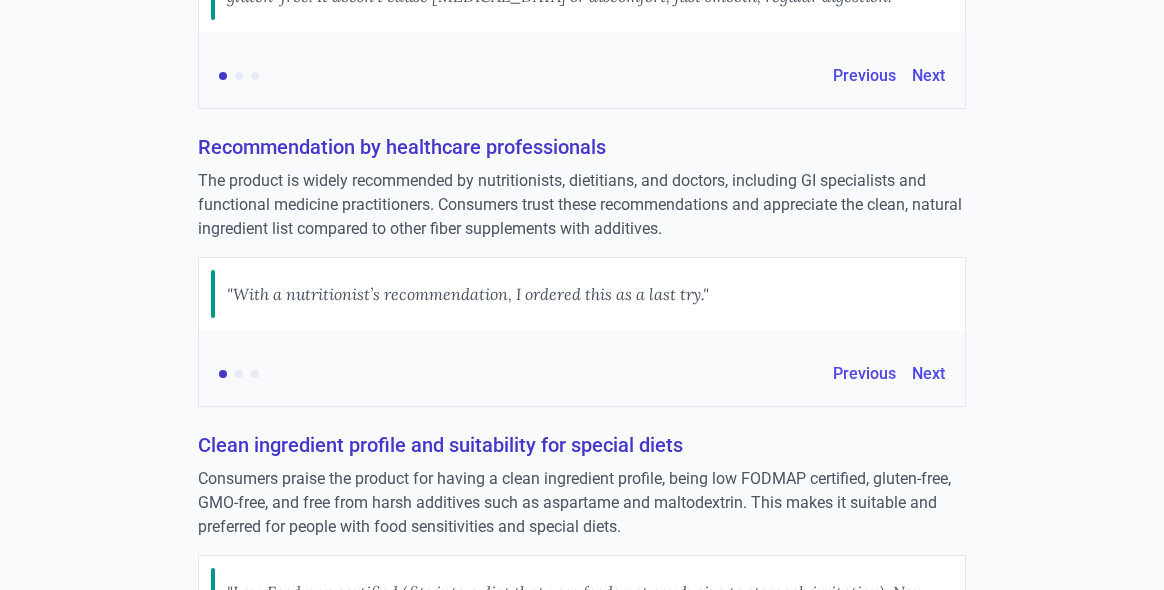 click on ""With a nutritionist’s recommendation, I ordered this as a last try."" at bounding box center (468, 294) 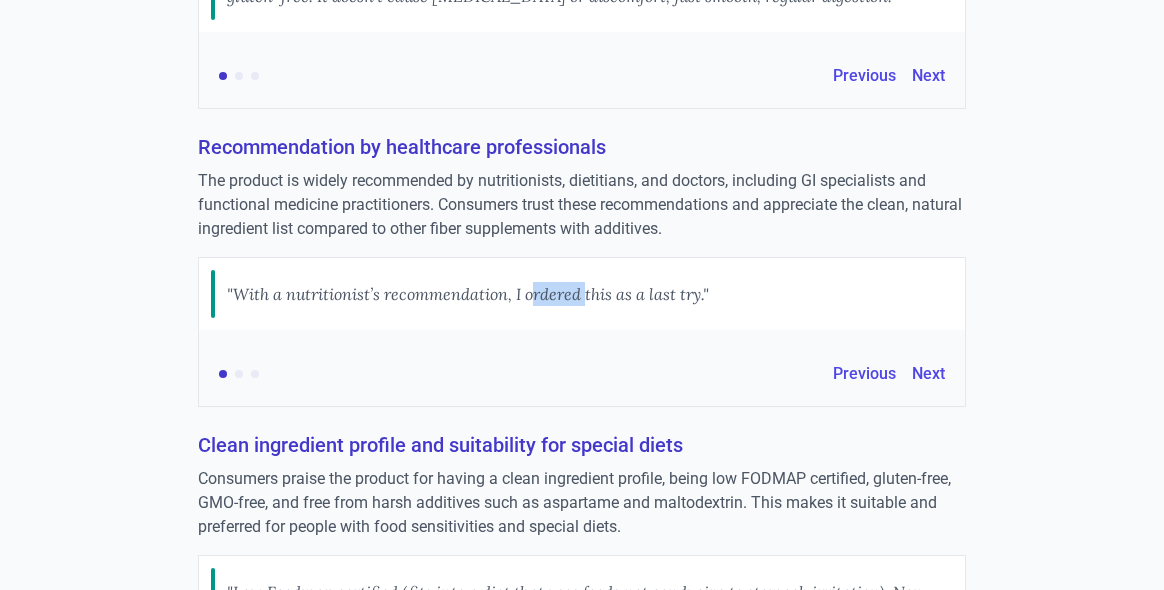click on ""With a nutritionist’s recommendation, I ordered this as a last try."" at bounding box center (468, 294) 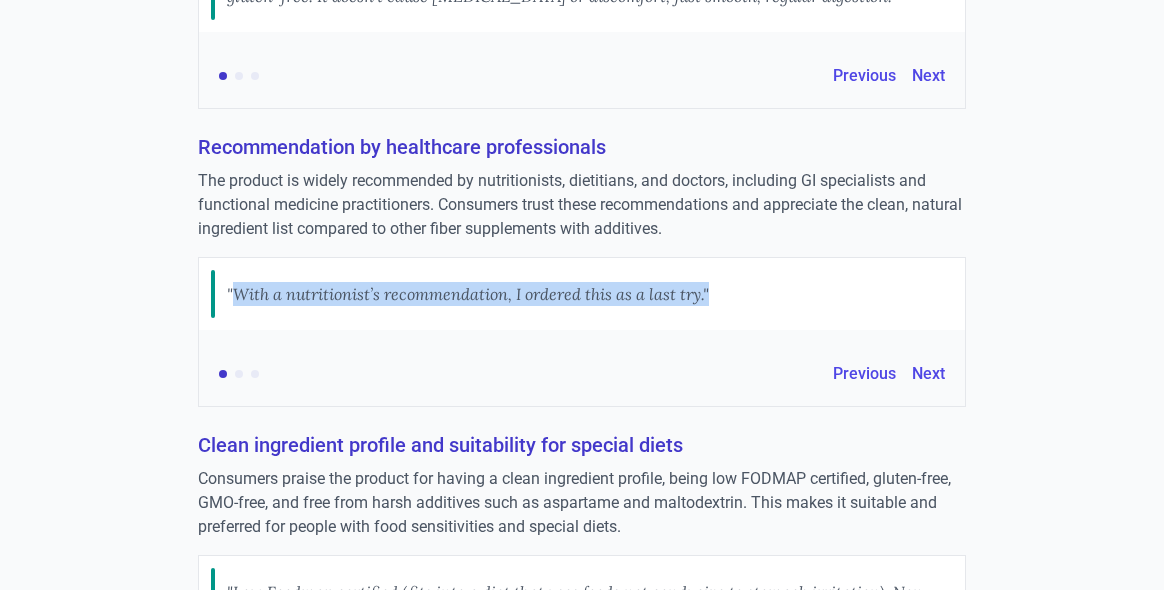 click on ""With a nutritionist’s recommendation, I ordered this as a last try."" at bounding box center [468, 294] 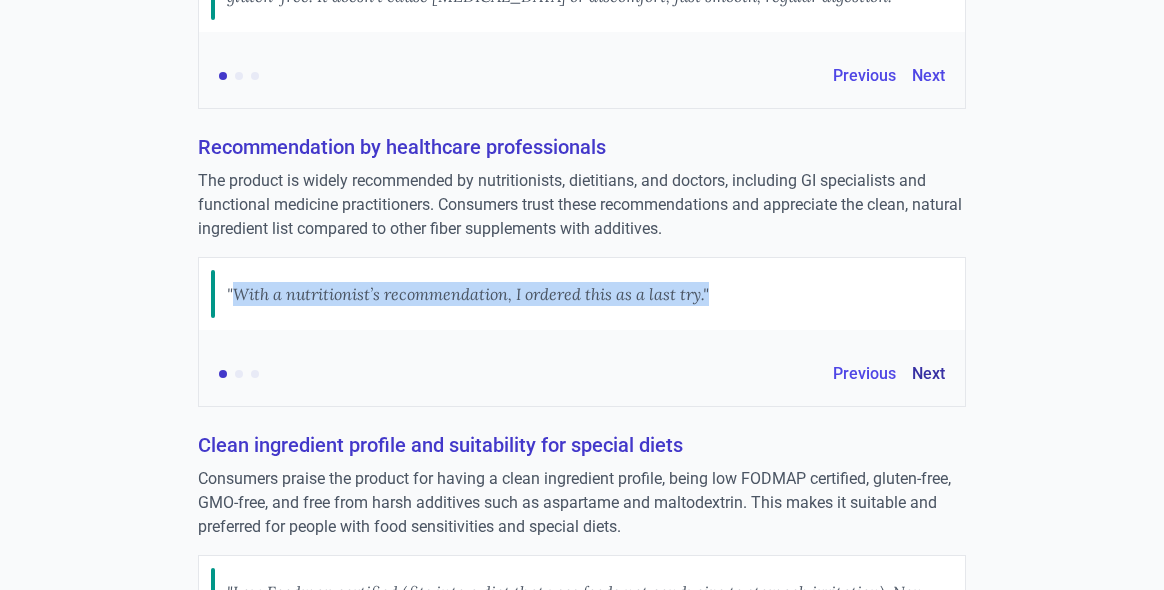 click on "Next" at bounding box center [928, 374] 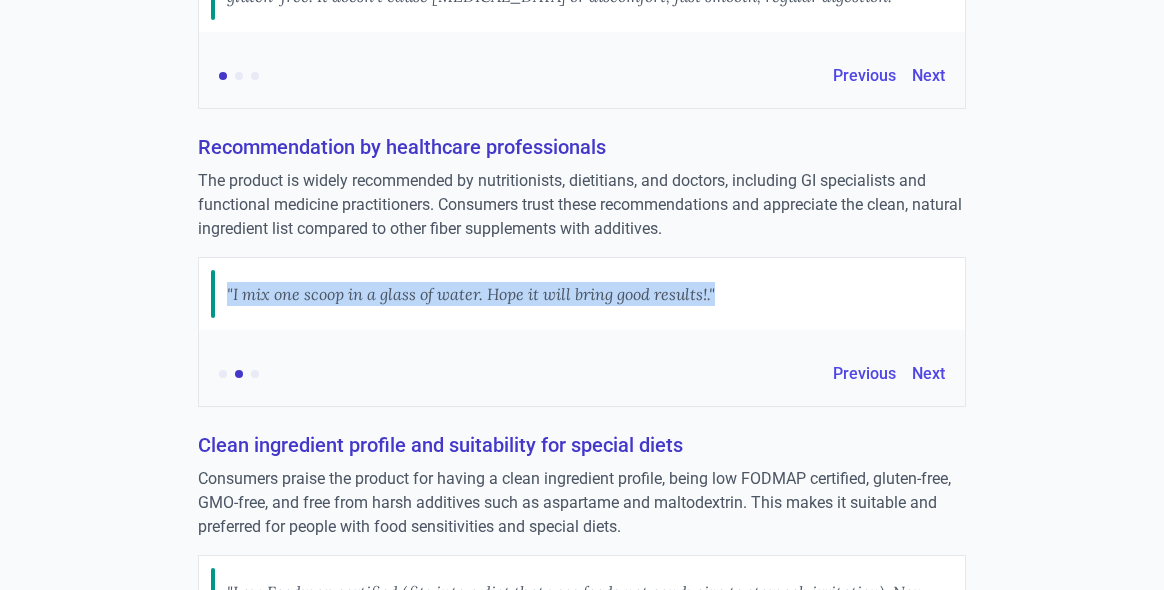 type 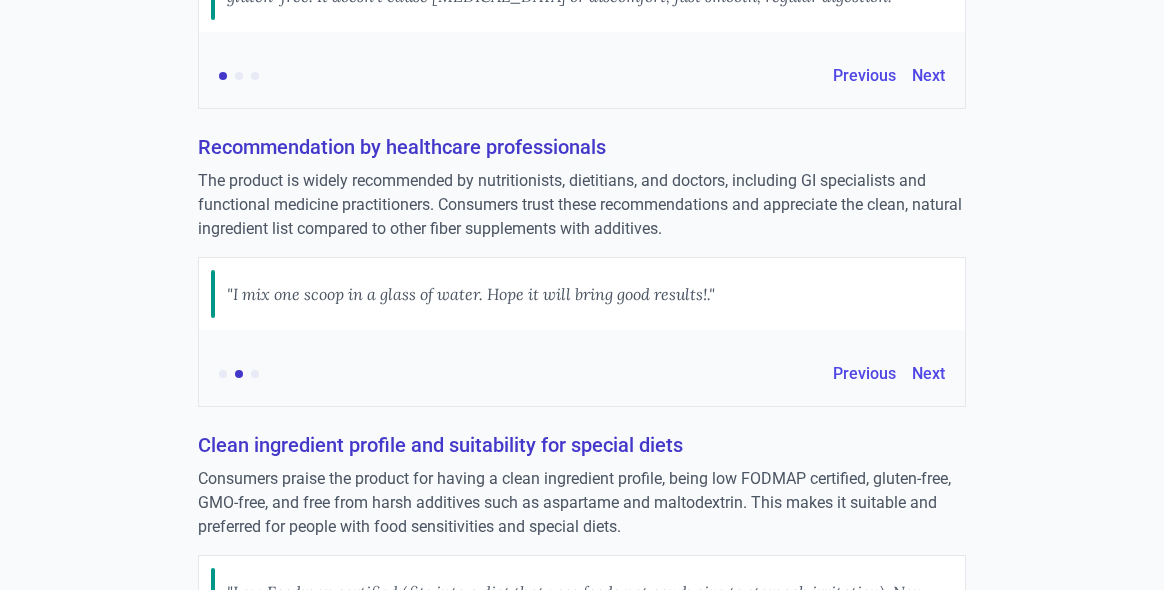 click on "The product is widely recommended by nutritionists, dietitians, and doctors, including GI specialists and functional medicine practitioners. Consumers trust these recommendations and appreciate the clean, natural ingredient list compared to other fiber supplements with additives." at bounding box center [582, 205] 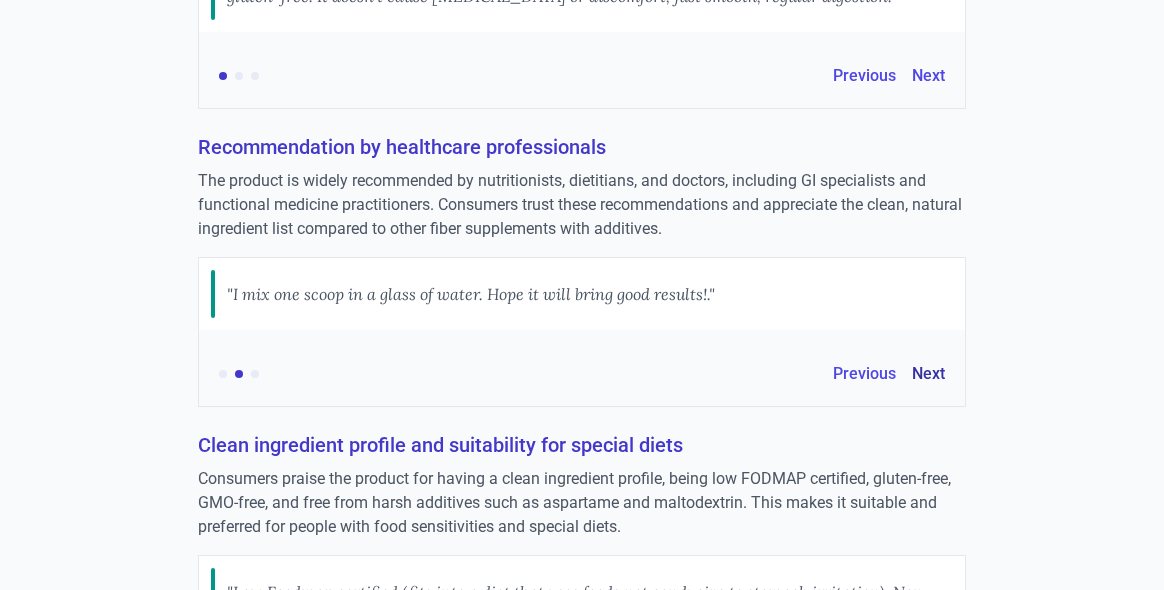 click on "Next" at bounding box center [928, 374] 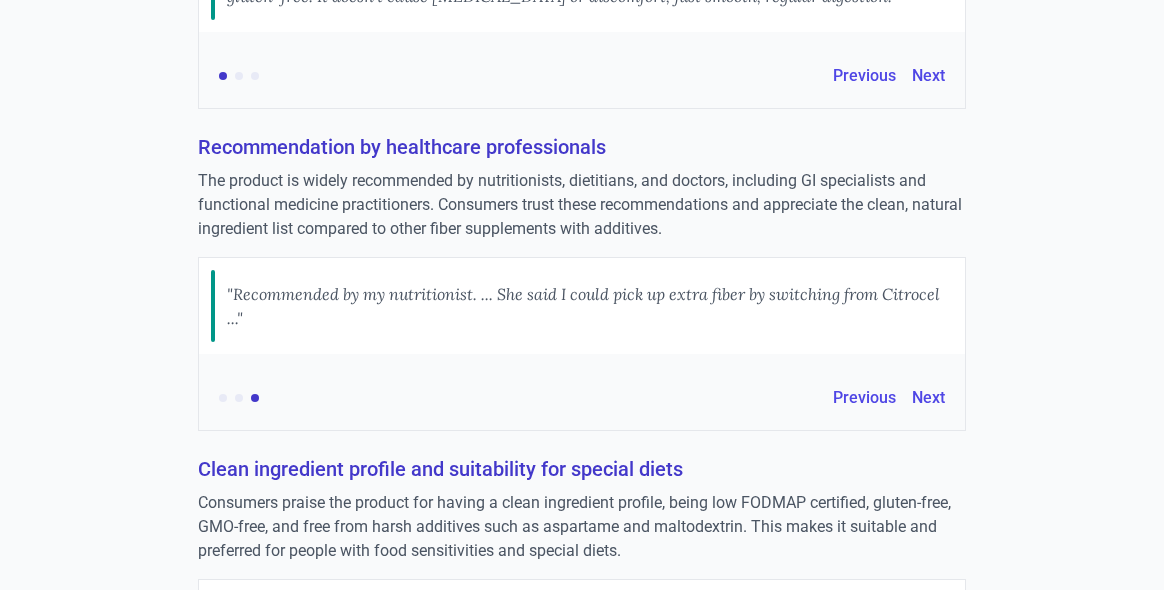 click on ""Recommended by my nutritionist. ... She said I could pick up extra fiber by switching from Citrocel ..."" at bounding box center (590, 306) 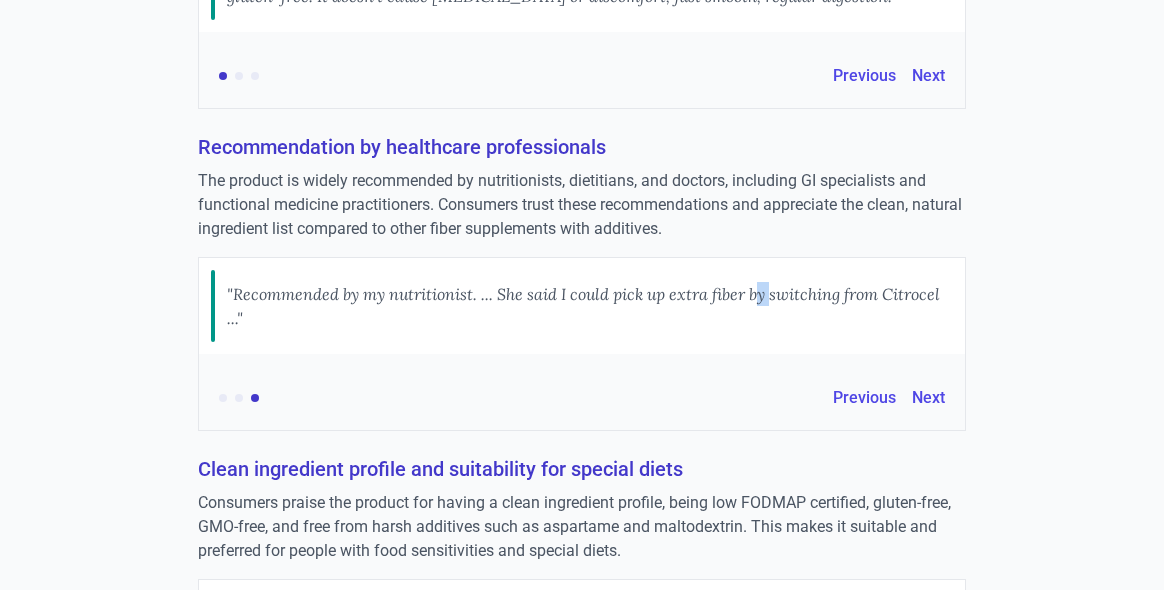 click on ""Recommended by my nutritionist. ... She said I could pick up extra fiber by switching from Citrocel ..."" at bounding box center [590, 306] 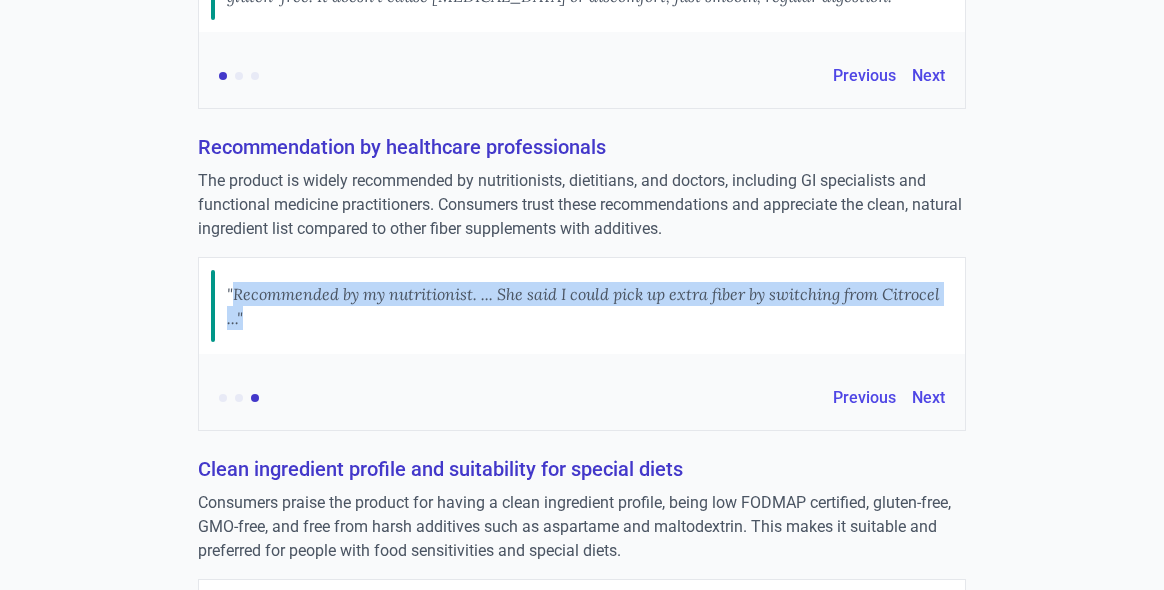 click on ""Recommended by my nutritionist. ... She said I could pick up extra fiber by switching from Citrocel ..."" at bounding box center (590, 306) 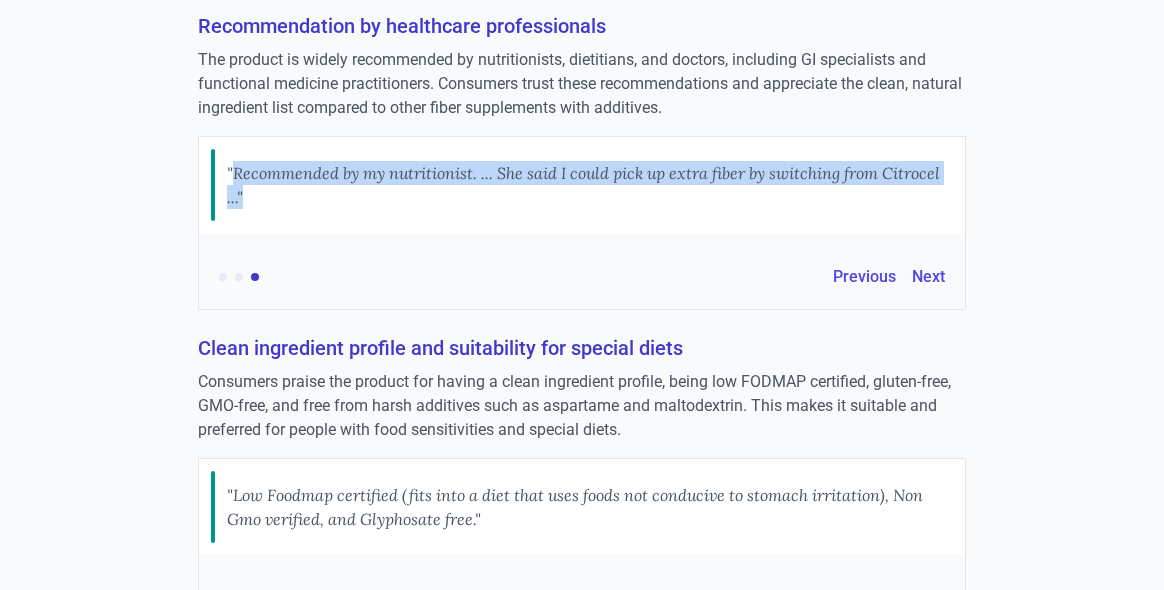scroll, scrollTop: 1328, scrollLeft: 0, axis: vertical 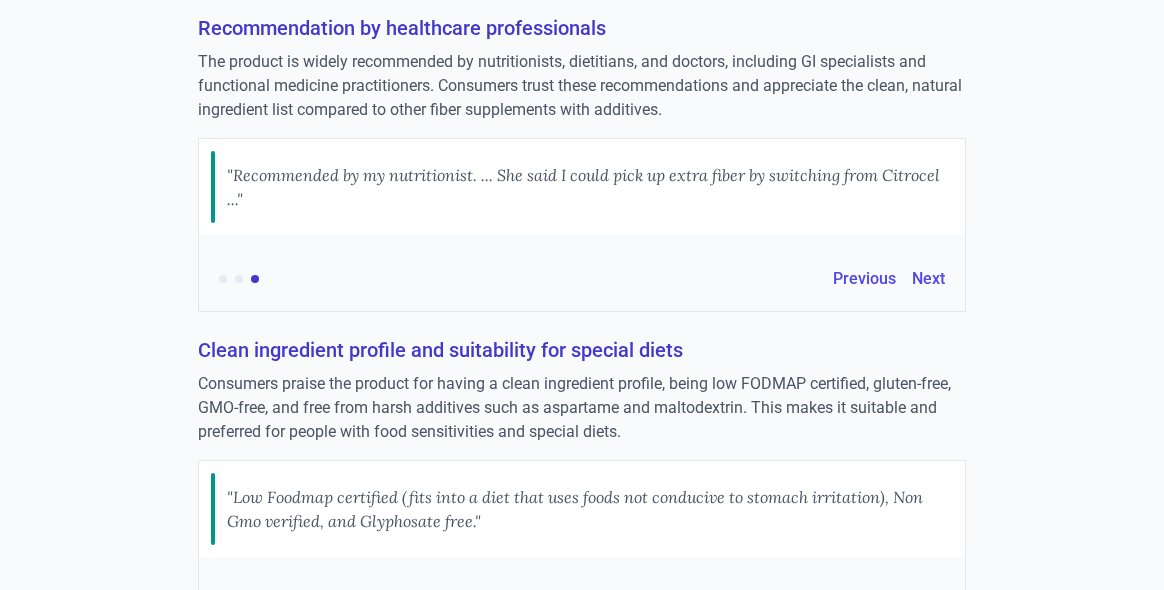 click on "Clean ingredient profile and suitability for special diets" at bounding box center (582, 350) 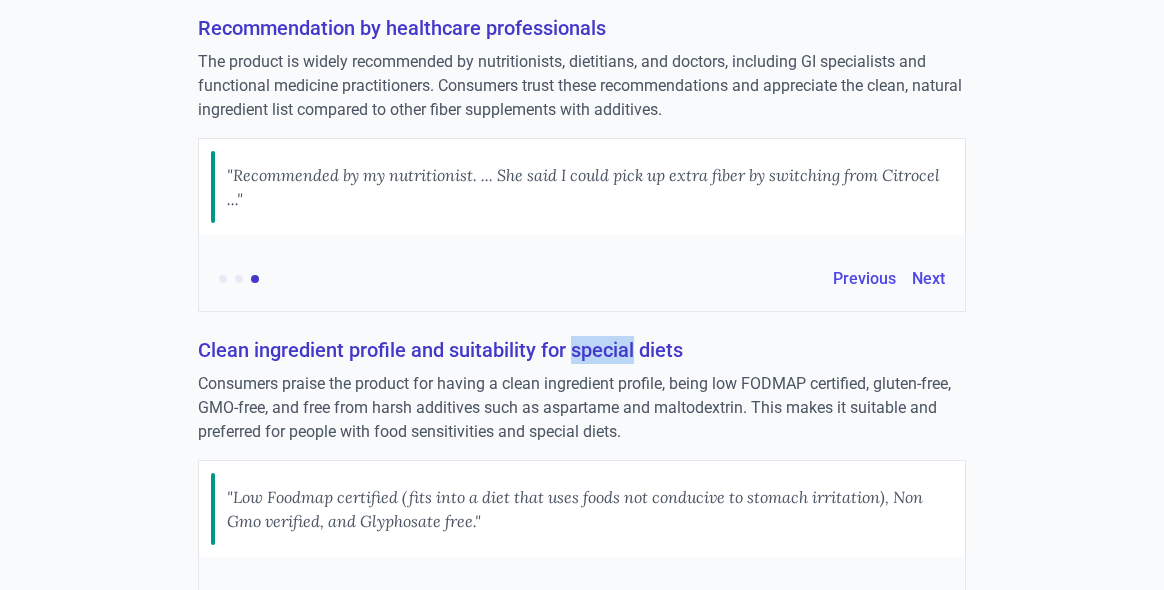 click on "Clean ingredient profile and suitability for special diets" at bounding box center [582, 350] 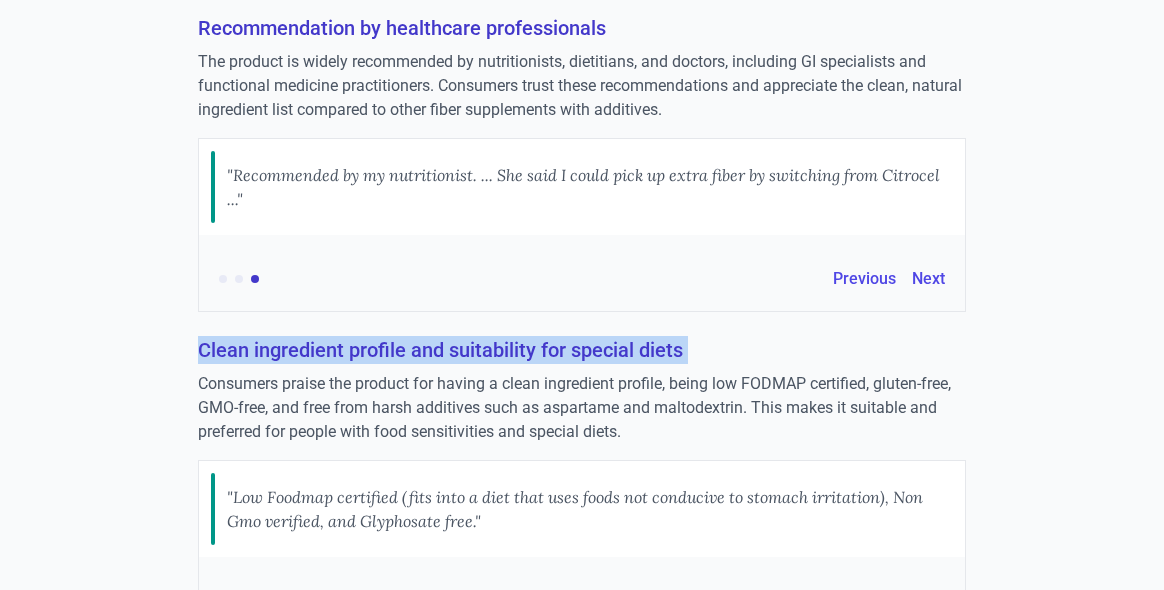 click on "Clean ingredient profile and suitability for special diets" at bounding box center (582, 350) 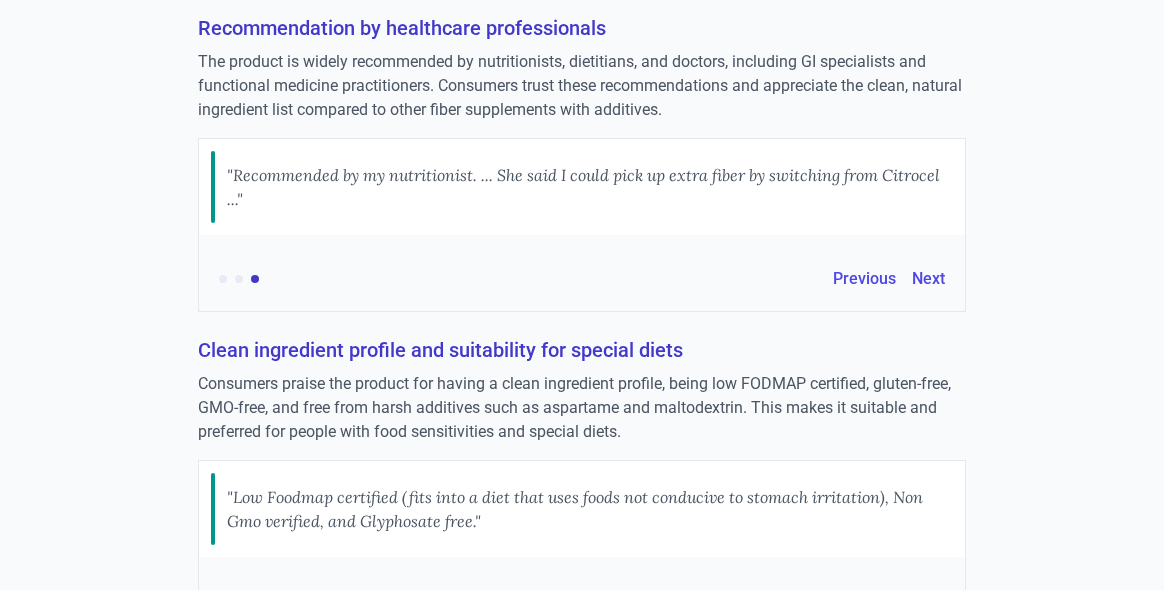 click on "Consumers praise the product for having a clean ingredient profile, being low FODMAP certified, gluten-free, GMO-free, and free from harsh additives such as aspartame and maltodextrin. This makes it suitable and preferred for people with food sensitivities and special diets." at bounding box center [582, 408] 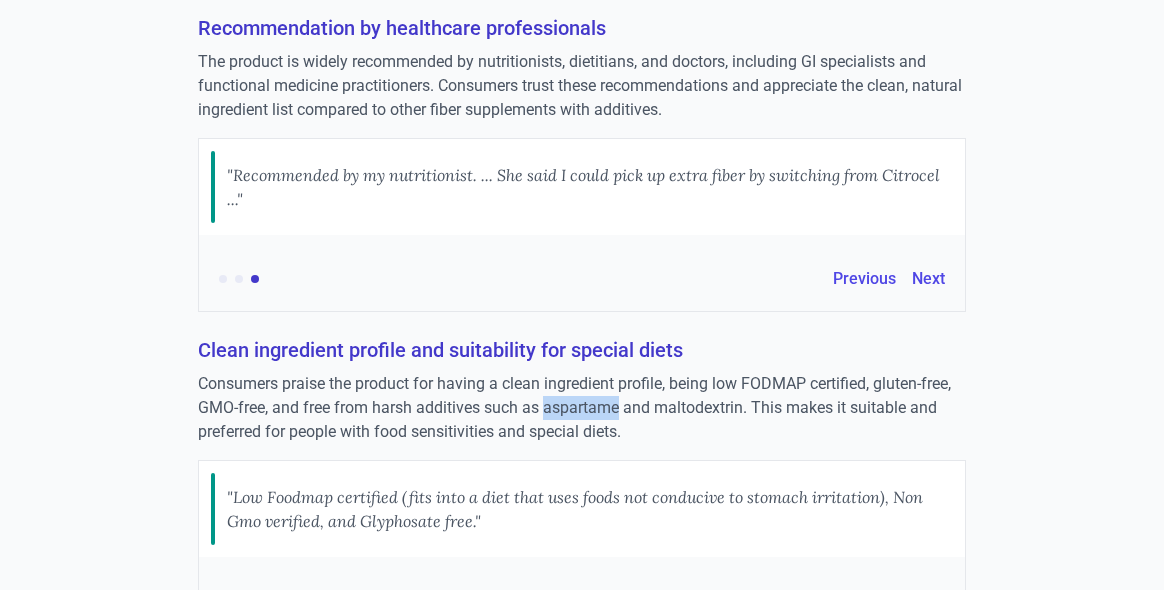 click on "Consumers praise the product for having a clean ingredient profile, being low FODMAP certified, gluten-free, GMO-free, and free from harsh additives such as aspartame and maltodextrin. This makes it suitable and preferred for people with food sensitivities and special diets." at bounding box center [582, 408] 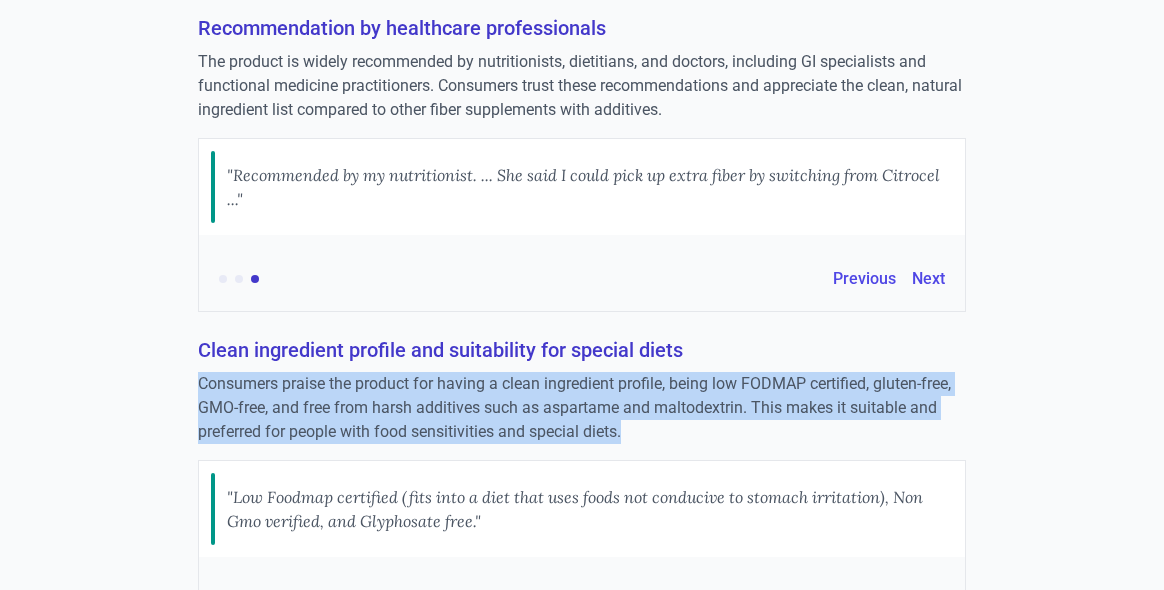 click on "Consumers praise the product for having a clean ingredient profile, being low FODMAP certified, gluten-free, GMO-free, and free from harsh additives such as aspartame and maltodextrin. This makes it suitable and preferred for people with food sensitivities and special diets." at bounding box center [582, 408] 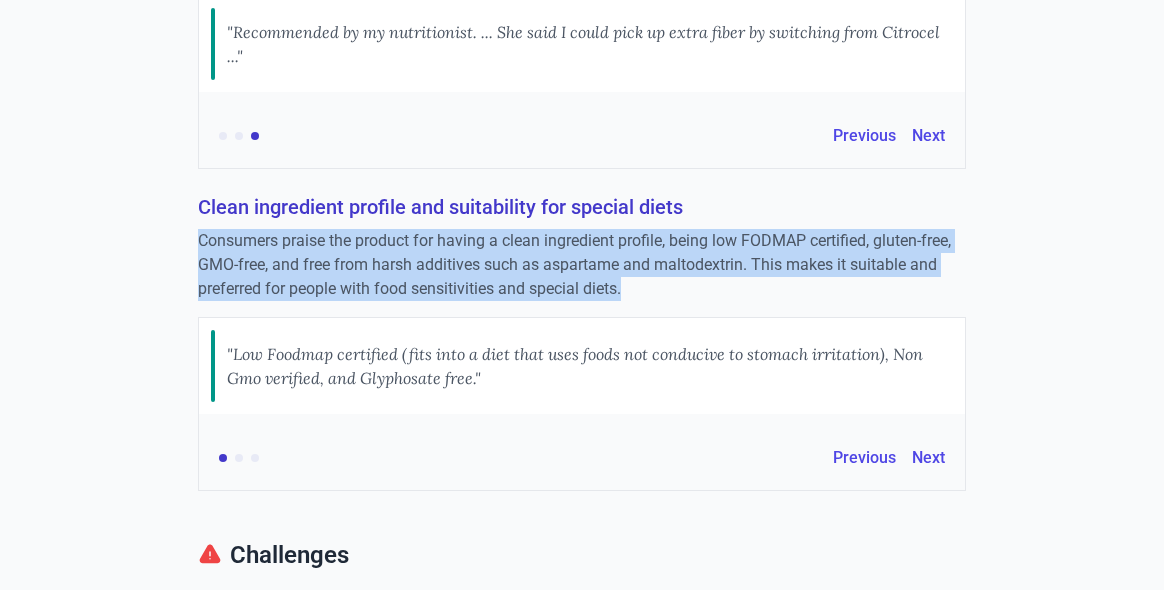 scroll, scrollTop: 1474, scrollLeft: 0, axis: vertical 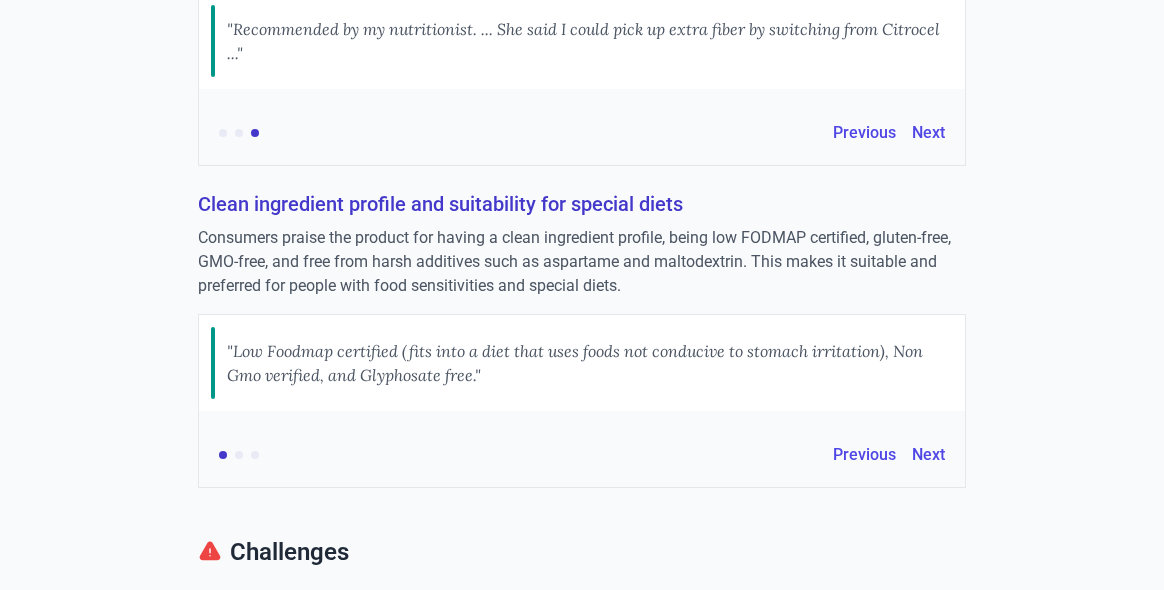 click on ""Low Foodmap certified (fits into a diet that uses foods not conducive to stomach irritation), Non Gmo verified, and Glyphosate free."" at bounding box center [590, 363] 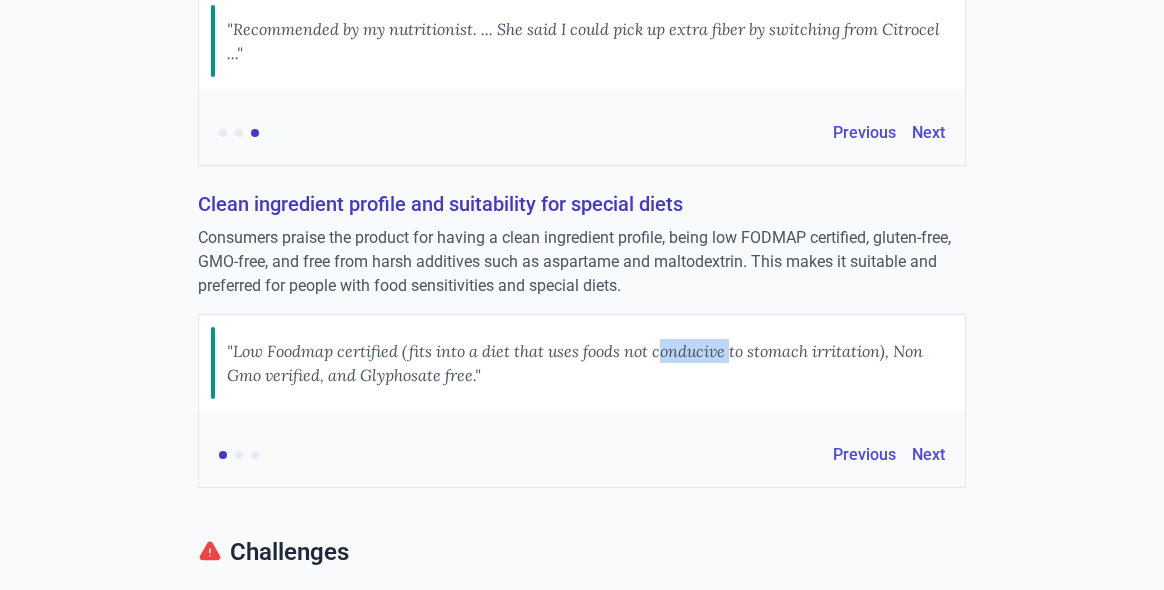 click on ""Low Foodmap certified (fits into a diet that uses foods not conducive to stomach irritation), Non Gmo verified, and Glyphosate free."" at bounding box center (590, 363) 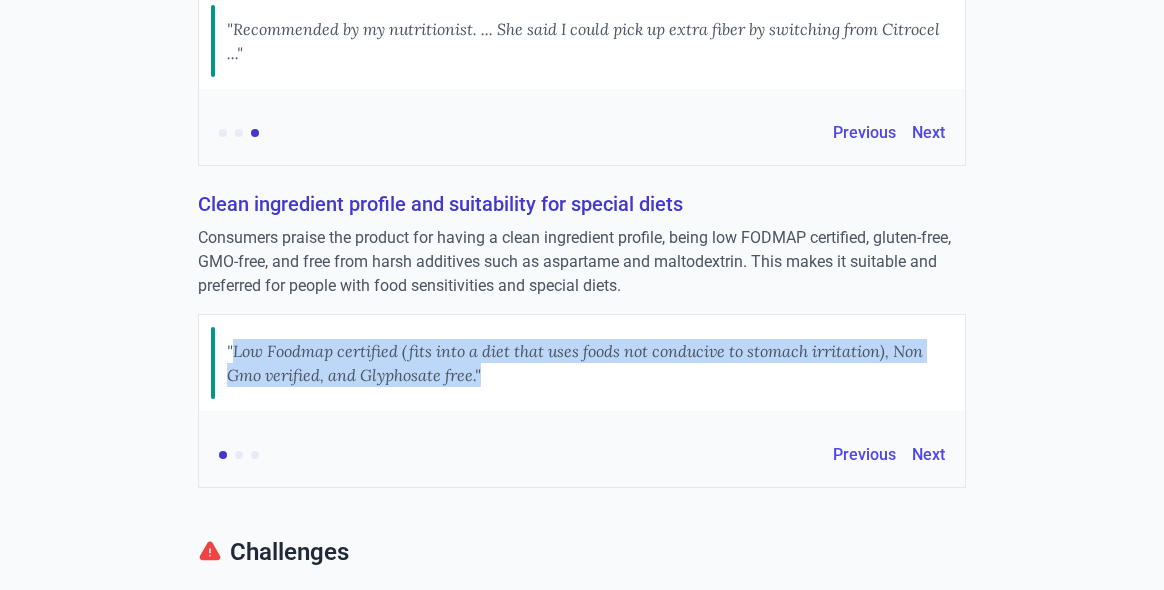 click on ""Low Foodmap certified (fits into a diet that uses foods not conducive to stomach irritation), Non Gmo verified, and Glyphosate free."" at bounding box center (590, 363) 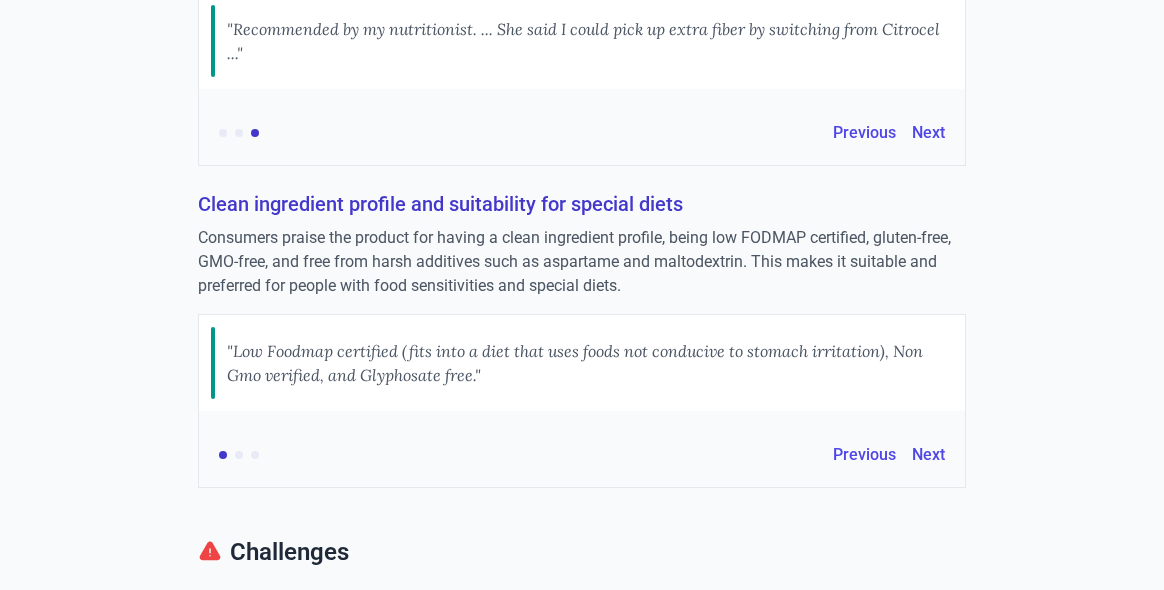 click on "Strengths  Effectiveness in improving digestion and regularity Many consumers report that the product is effective in promoting regular bowel movements and improving gut health. Users with conditions like IBS, SIBO, and [MEDICAL_DATA] noted significant improvements after using the product, sometimes within days. It is credited with being gentle on the stomach and providing relief when other supplements failed.  "SunFiber has become a daily essential in my routine. It’s one of the easiest and most comfortable fiber supplements I’ve ever used."   Previous   Next  Taste and mixability of the product Many consumers appreciate that the fiber dissolves completely and quickly in hot or cold liquids without leaving any grit or unpleasant flavors. The product is often described as tasteless, odorless, and invisible in beverages such as coffee, tea, and smoothies.  Previous   Next  Gentleness on the digestive system  Previous   Next  Recommendation by healthcare professionals  Previous   Next   Previous" at bounding box center [582, 1754] 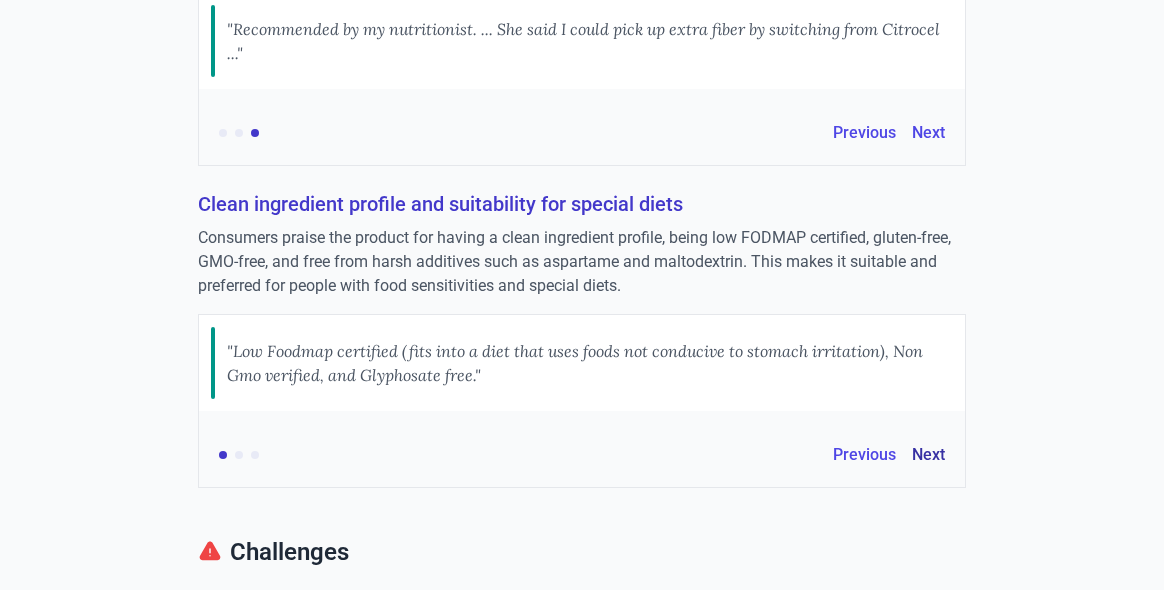 click on "Next" at bounding box center (928, 455) 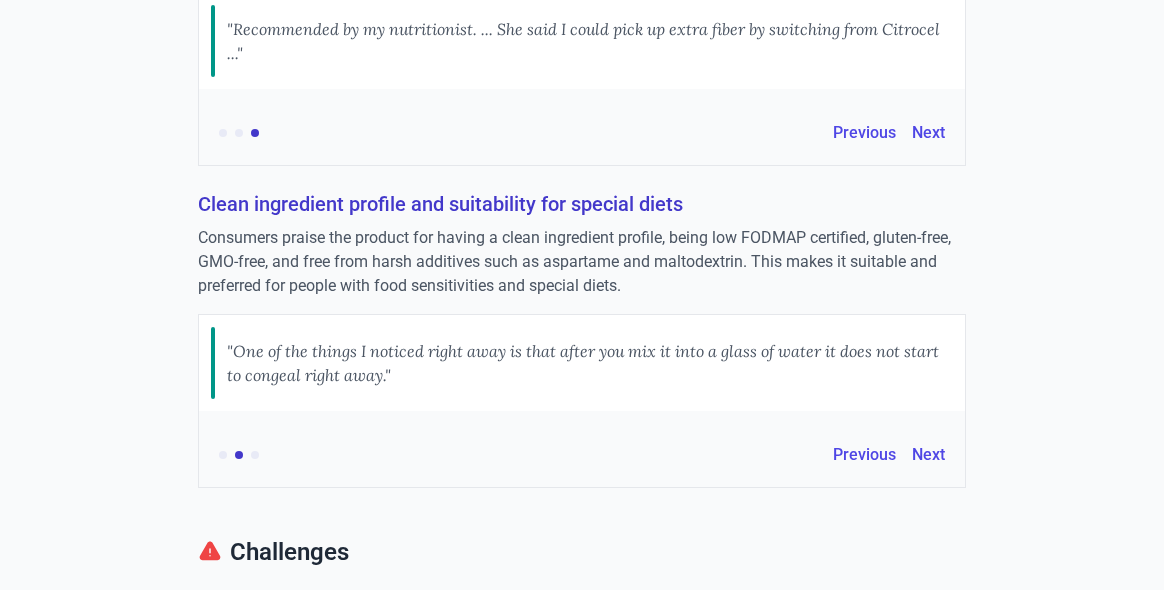 click on ""One of the things I noticed right away is that after you mix it into a glass of water it does not start to congeal right away."" at bounding box center [590, 363] 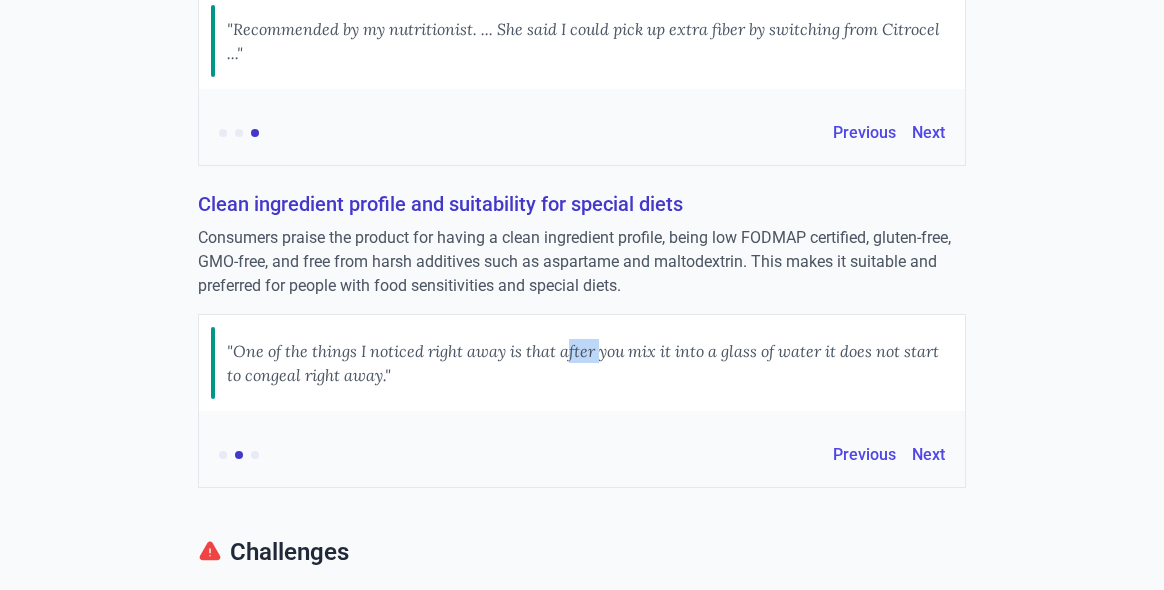 click on ""One of the things I noticed right away is that after you mix it into a glass of water it does not start to congeal right away."" at bounding box center [590, 363] 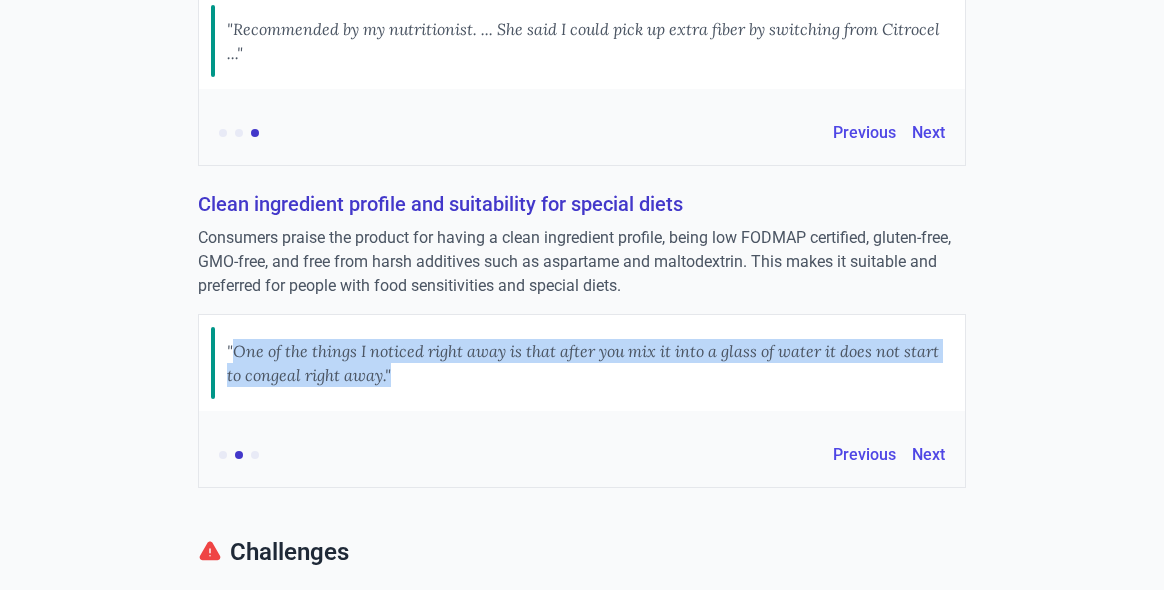 click on ""One of the things I noticed right away is that after you mix it into a glass of water it does not start to congeal right away."" at bounding box center [590, 363] 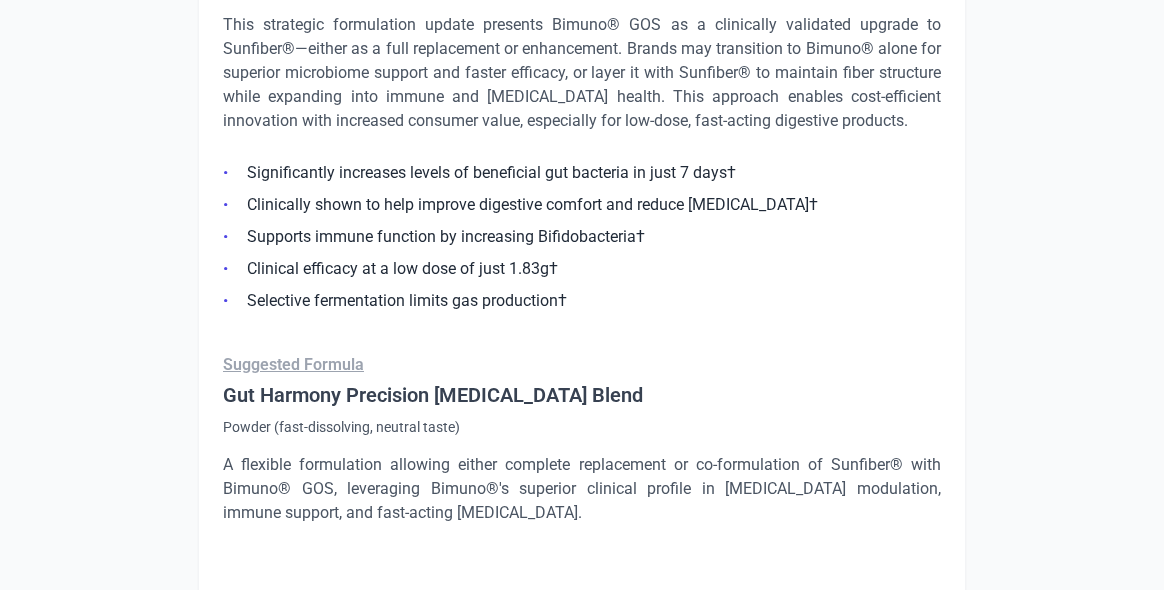 scroll, scrollTop: 3586, scrollLeft: 0, axis: vertical 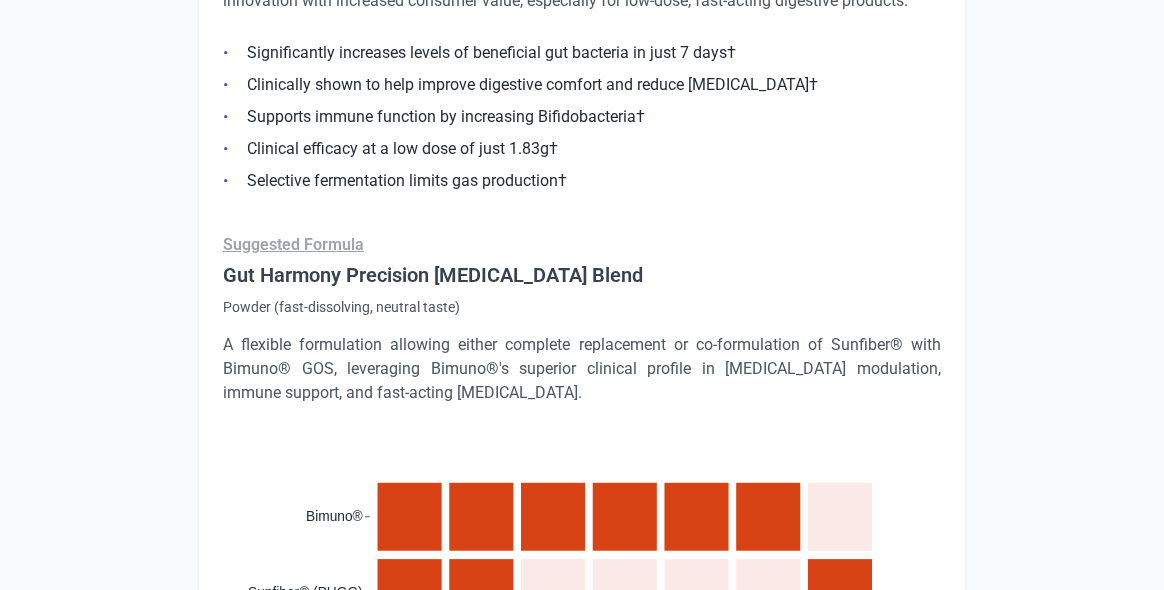 click on "A flexible formulation allowing either complete replacement or co-formulation of Sunfiber® with Bimuno® GOS, leveraging Bimuno®'s superior clinical profile in [MEDICAL_DATA] modulation, immune support, and fast-acting [MEDICAL_DATA]." at bounding box center [582, 369] 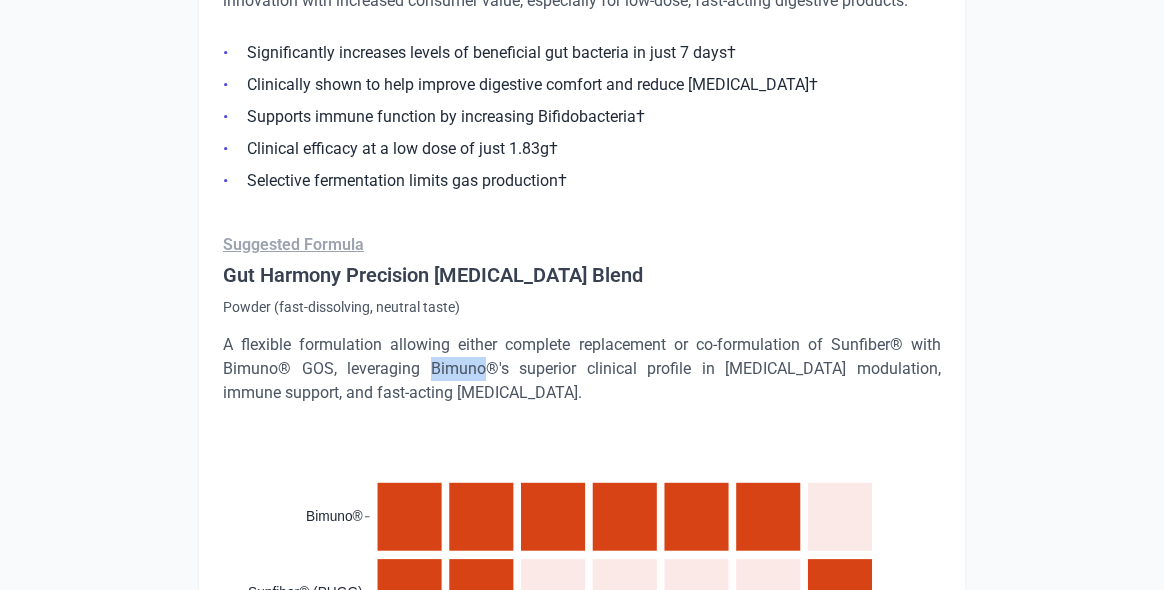 click on "A flexible formulation allowing either complete replacement or co-formulation of Sunfiber® with Bimuno® GOS, leveraging Bimuno®'s superior clinical profile in [MEDICAL_DATA] modulation, immune support, and fast-acting [MEDICAL_DATA]." at bounding box center (582, 369) 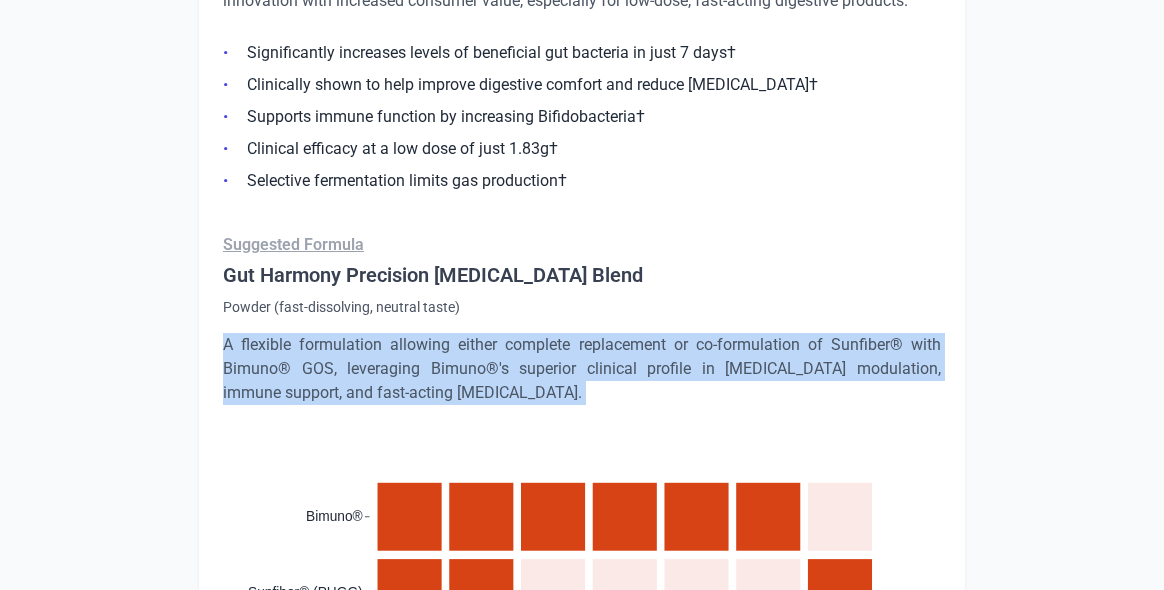 click on "A flexible formulation allowing either complete replacement or co-formulation of Sunfiber® with Bimuno® GOS, leveraging Bimuno®'s superior clinical profile in [MEDICAL_DATA] modulation, immune support, and fast-acting [MEDICAL_DATA]." at bounding box center (582, 369) 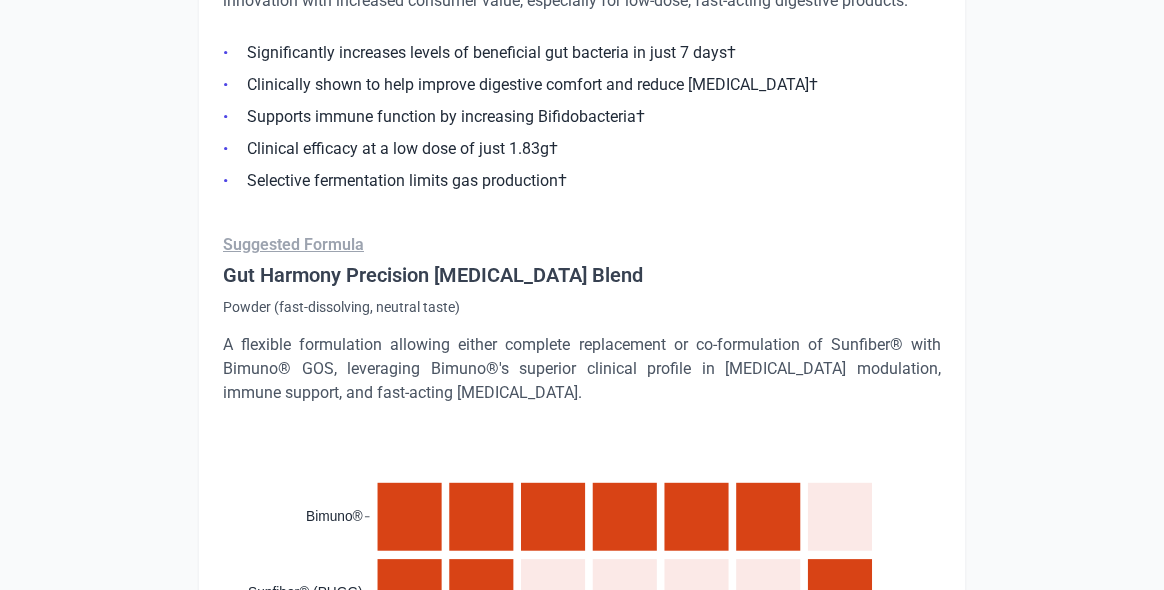 click on "Gut Harmony Precision [MEDICAL_DATA] Blend" at bounding box center (582, 275) 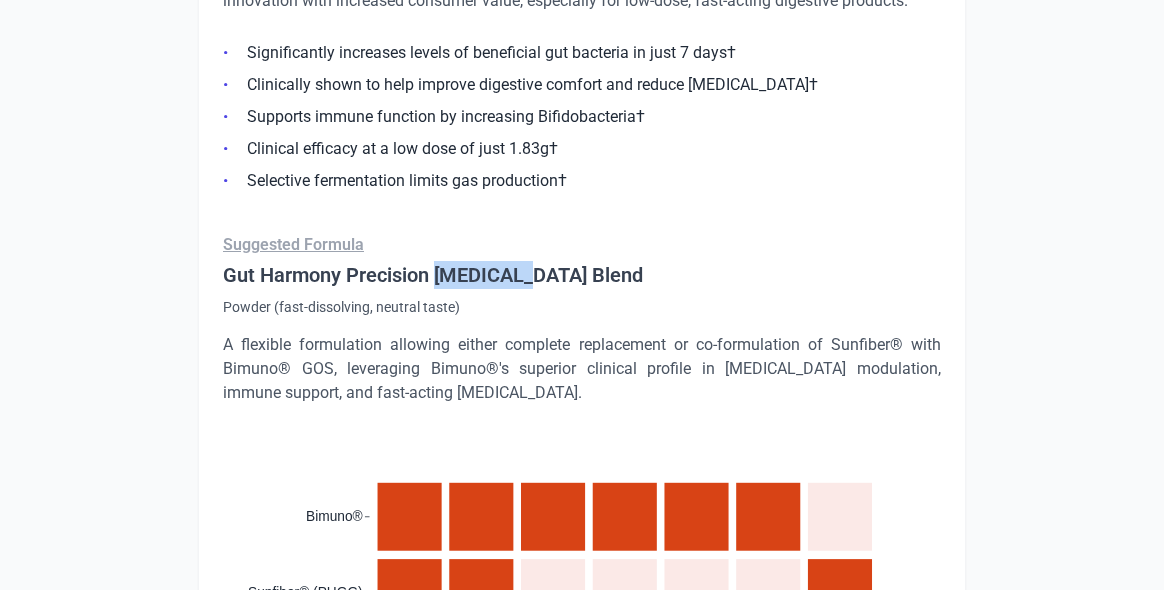 click on "Gut Harmony Precision [MEDICAL_DATA] Blend" at bounding box center (582, 275) 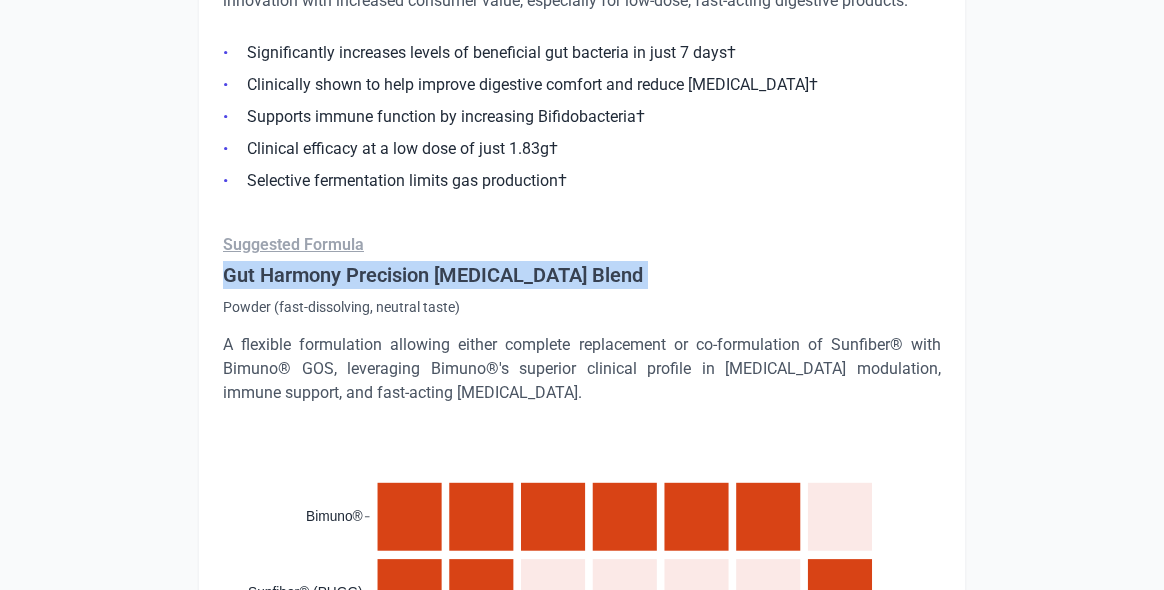 click on "Gut Harmony Precision [MEDICAL_DATA] Blend" at bounding box center [582, 275] 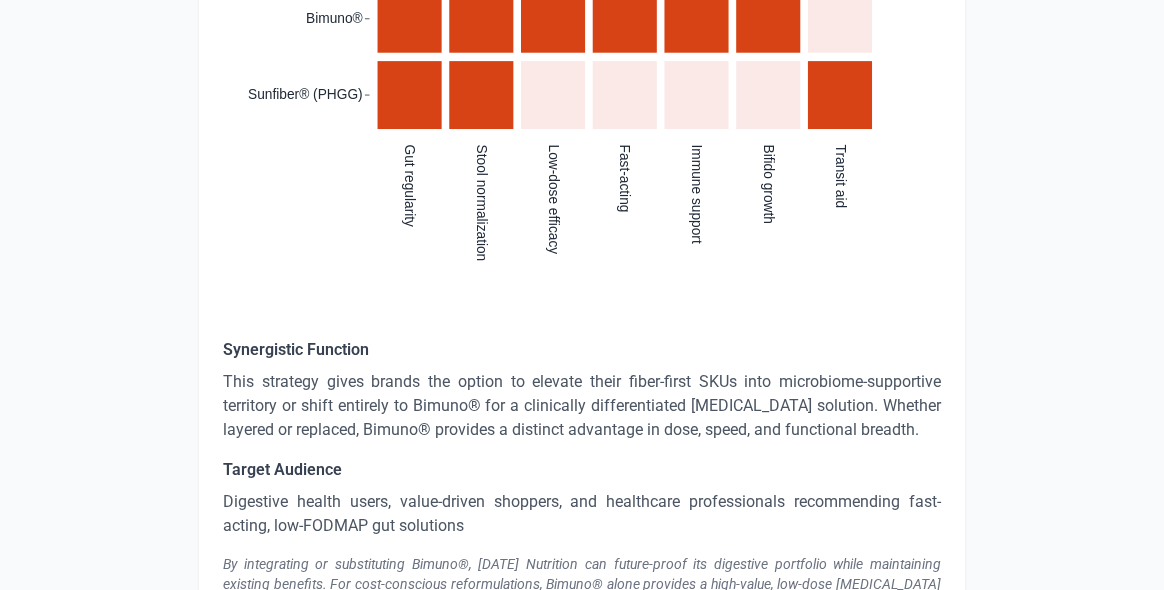scroll, scrollTop: 4137, scrollLeft: 0, axis: vertical 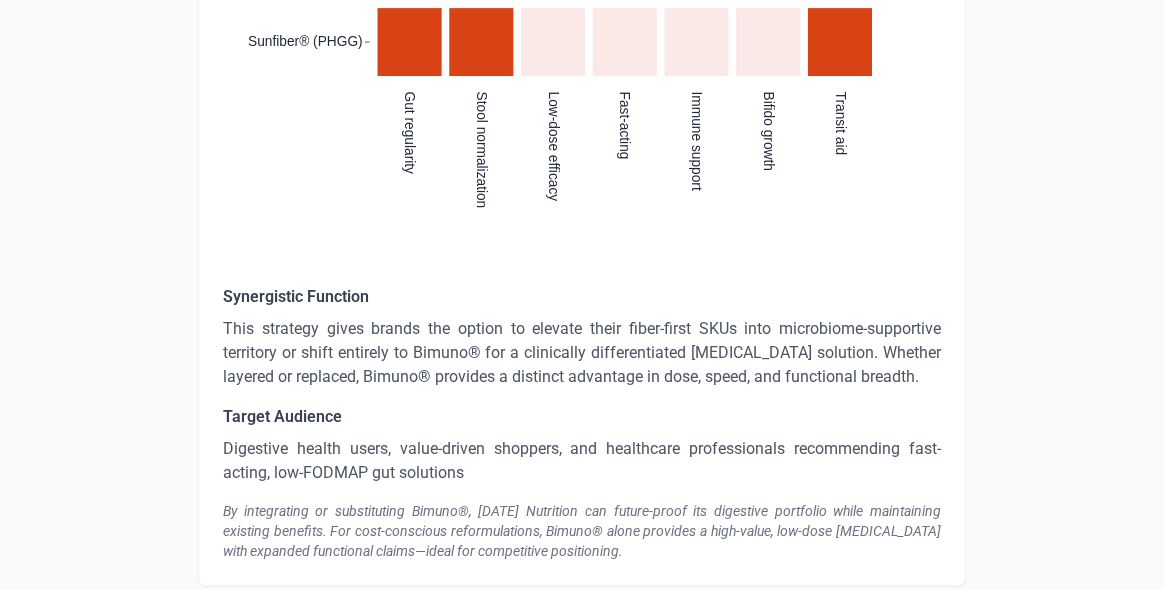 click on "This strategy gives brands the option to elevate their fiber-first SKUs into microbiome-supportive territory or shift entirely to Bimuno® for a clinically differentiated [MEDICAL_DATA] solution. Whether layered or replaced, Bimuno® provides a distinct advantage in dose, speed, and functional breadth." at bounding box center [582, 353] 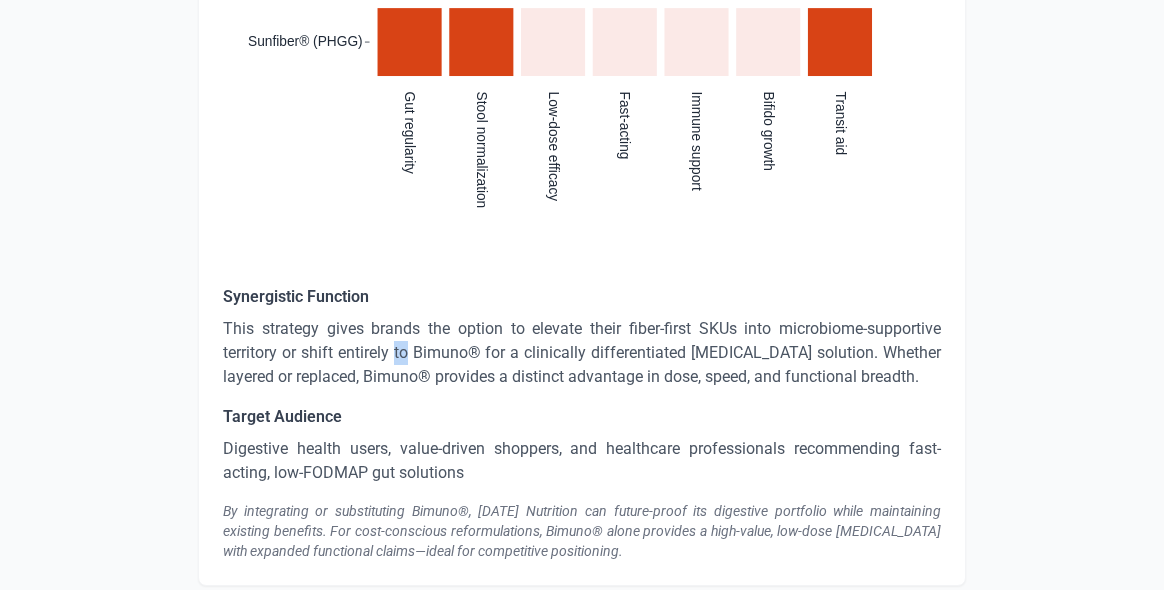 click on "This strategy gives brands the option to elevate their fiber-first SKUs into microbiome-supportive territory or shift entirely to Bimuno® for a clinically differentiated [MEDICAL_DATA] solution. Whether layered or replaced, Bimuno® provides a distinct advantage in dose, speed, and functional breadth." at bounding box center [582, 353] 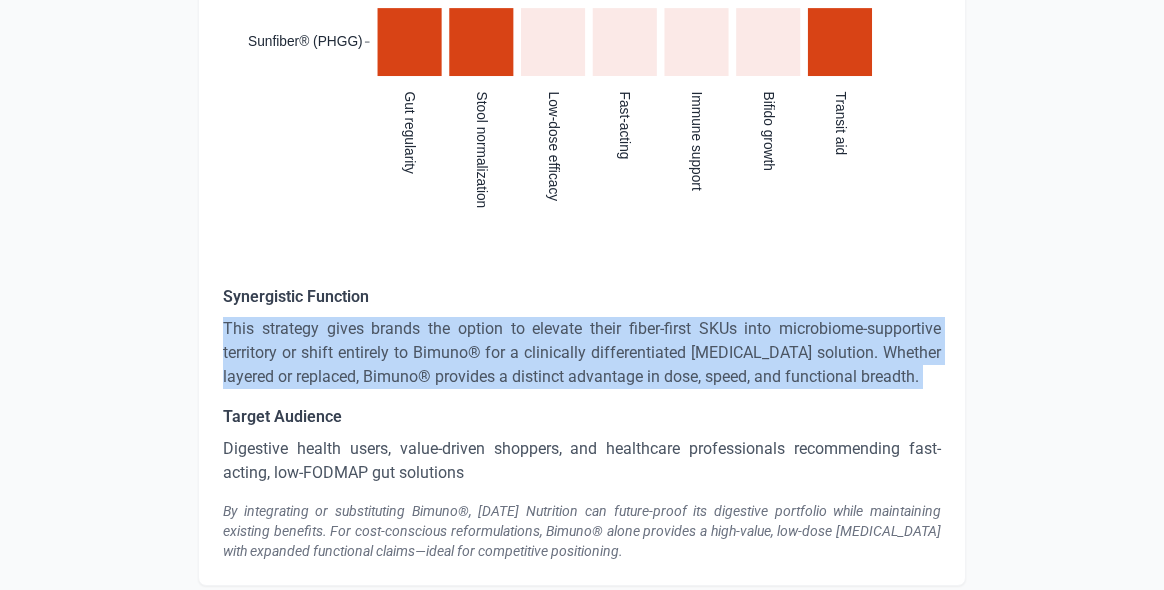 click on "This strategy gives brands the option to elevate their fiber-first SKUs into microbiome-supportive territory or shift entirely to Bimuno® for a clinically differentiated [MEDICAL_DATA] solution. Whether layered or replaced, Bimuno® provides a distinct advantage in dose, speed, and functional breadth." at bounding box center [582, 353] 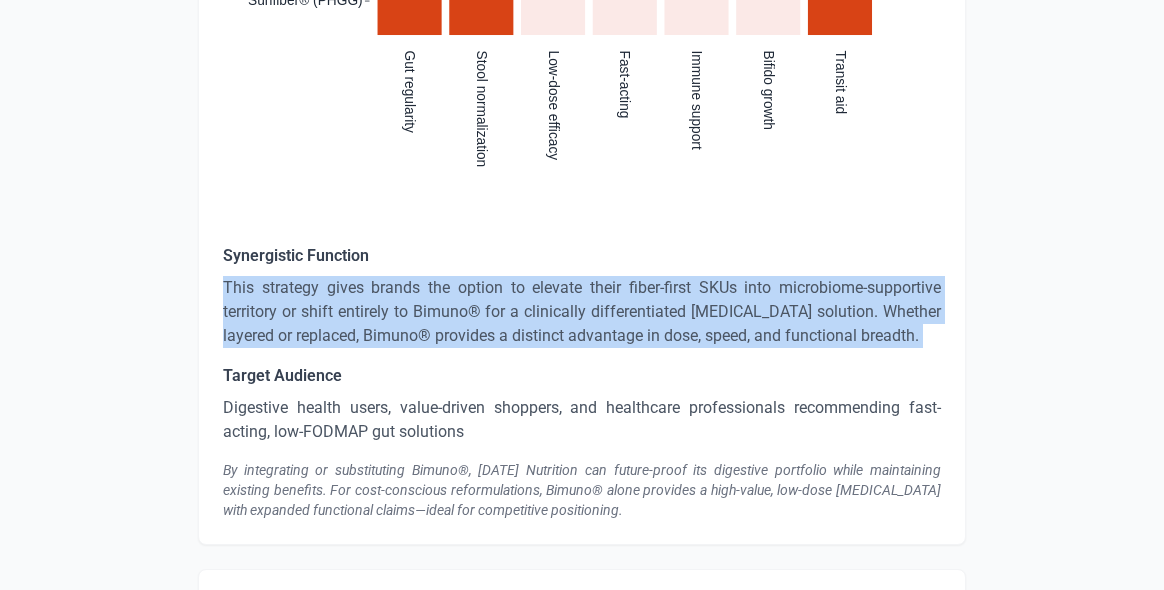 scroll, scrollTop: 4236, scrollLeft: 0, axis: vertical 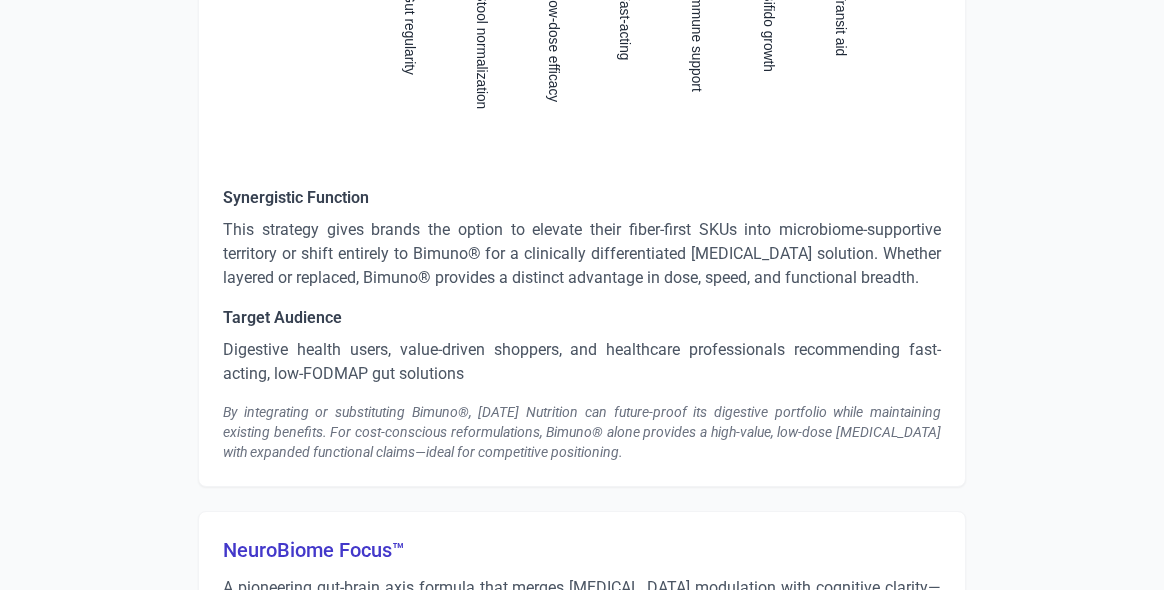 click on "Digestive health users, value-driven shoppers, and healthcare professionals recommending fast-acting, low-FODMAP gut solutions" at bounding box center [582, 362] 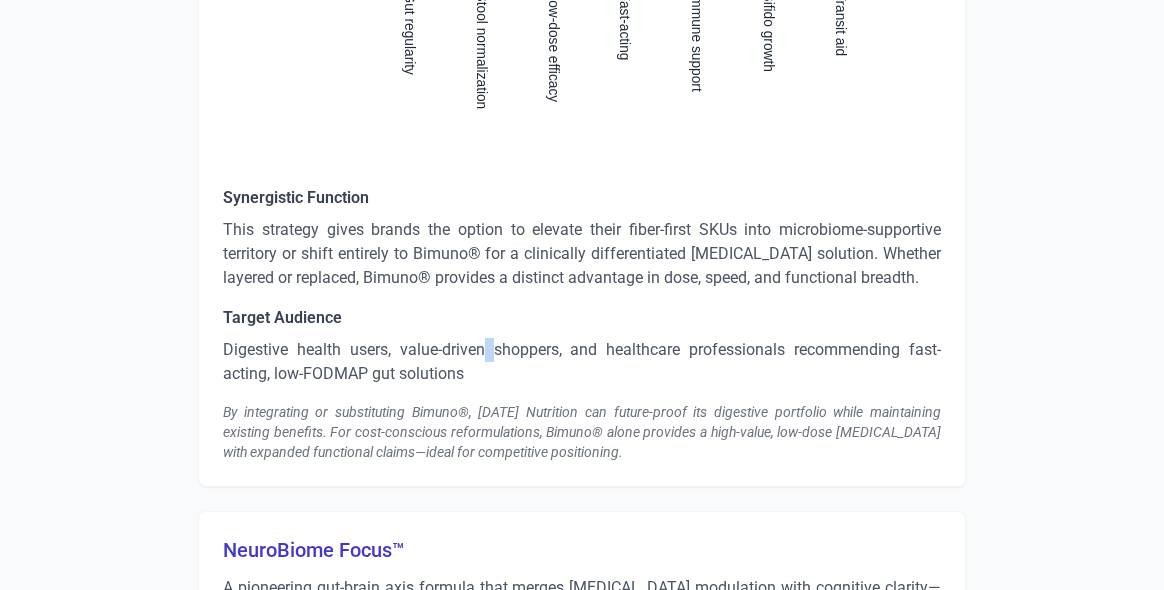 click on "Digestive health users, value-driven shoppers, and healthcare professionals recommending fast-acting, low-FODMAP gut solutions" at bounding box center (582, 362) 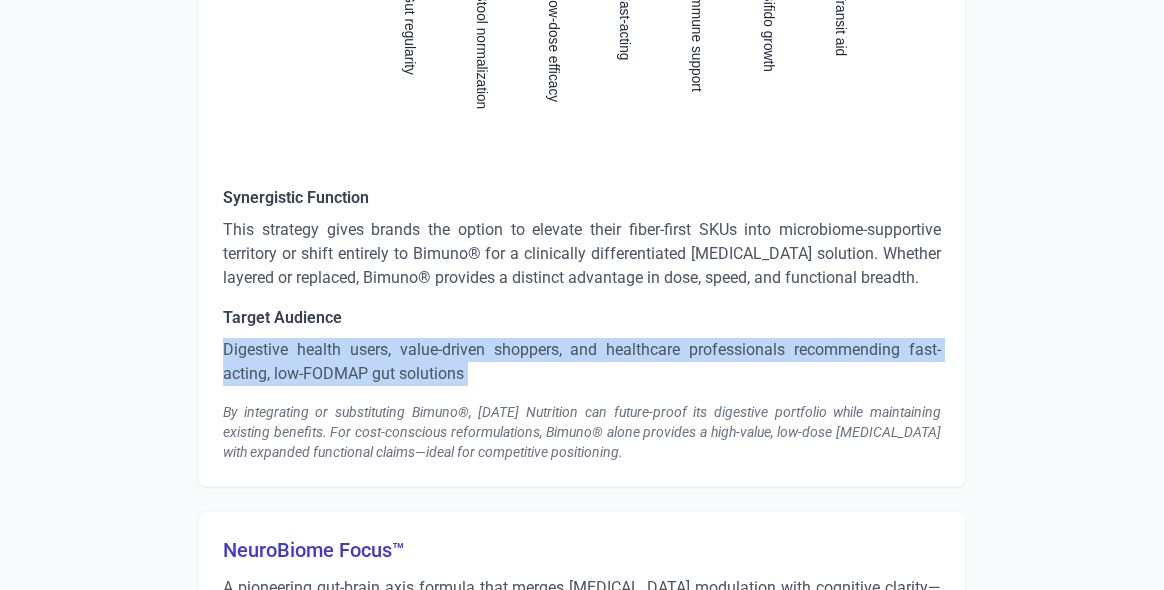 click on "Digestive health users, value-driven shoppers, and healthcare professionals recommending fast-acting, low-FODMAP gut solutions" at bounding box center [582, 362] 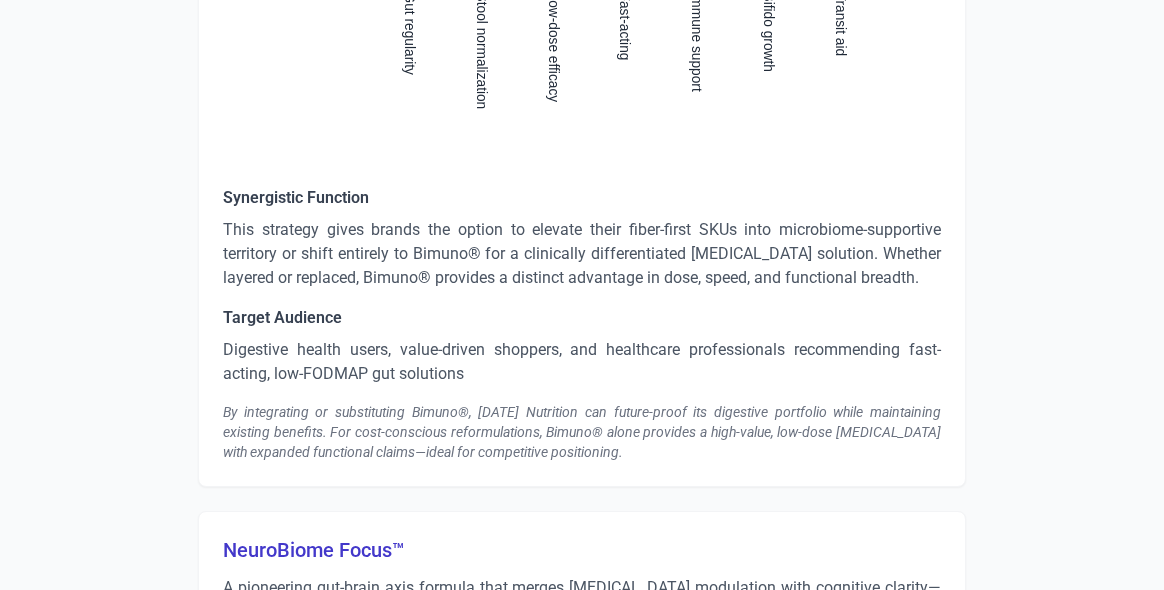 click on "By integrating or substituting Bimuno®, [DATE] Nutrition can future-proof its digestive portfolio while maintaining existing benefits. For cost-conscious reformulations, Bimuno® alone provides a high-value, low-dose [MEDICAL_DATA] with expanded functional claims—ideal for competitive positioning." at bounding box center [582, 432] 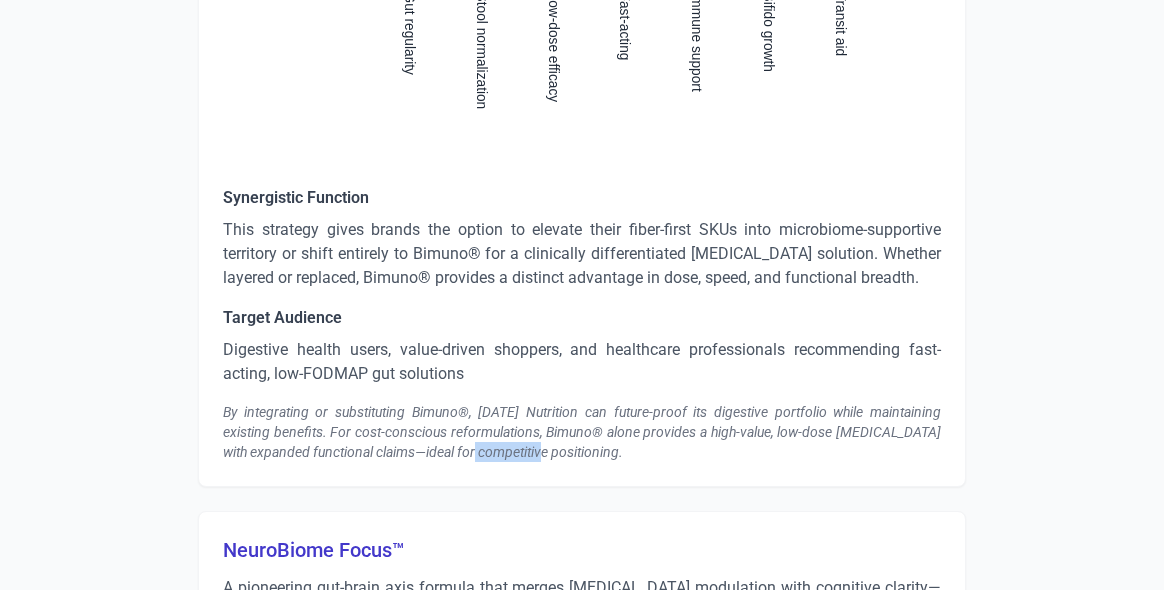 click on "By integrating or substituting Bimuno®, [DATE] Nutrition can future-proof its digestive portfolio while maintaining existing benefits. For cost-conscious reformulations, Bimuno® alone provides a high-value, low-dose [MEDICAL_DATA] with expanded functional claims—ideal for competitive positioning." at bounding box center (582, 432) 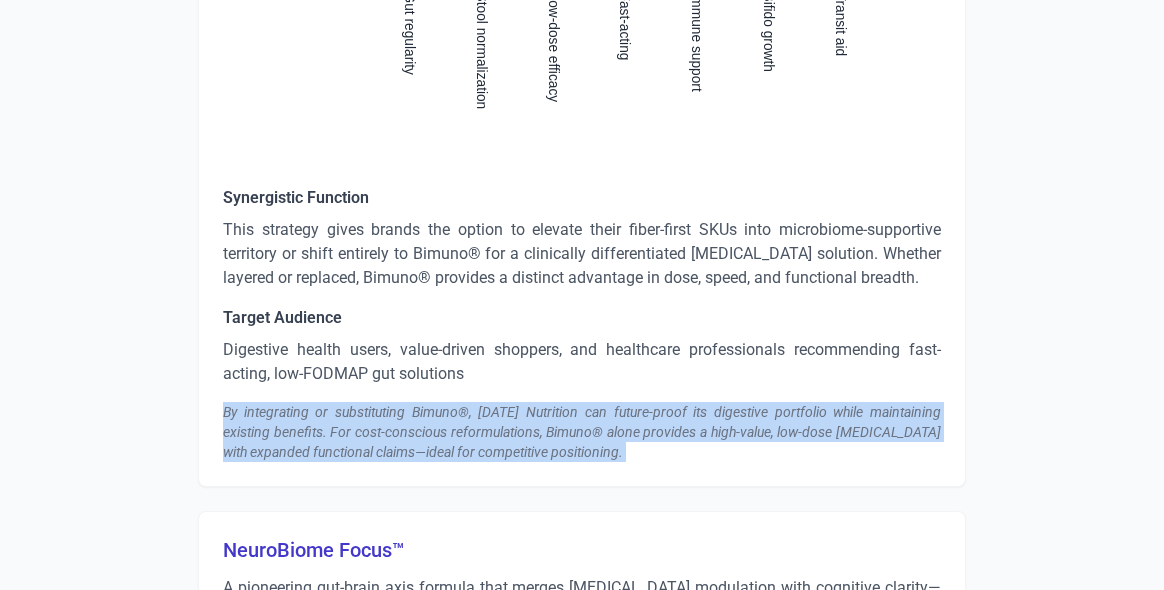 click on "By integrating or substituting Bimuno®, [DATE] Nutrition can future-proof its digestive portfolio while maintaining existing benefits. For cost-conscious reformulations, Bimuno® alone provides a high-value, low-dose [MEDICAL_DATA] with expanded functional claims—ideal for competitive positioning." at bounding box center [582, 432] 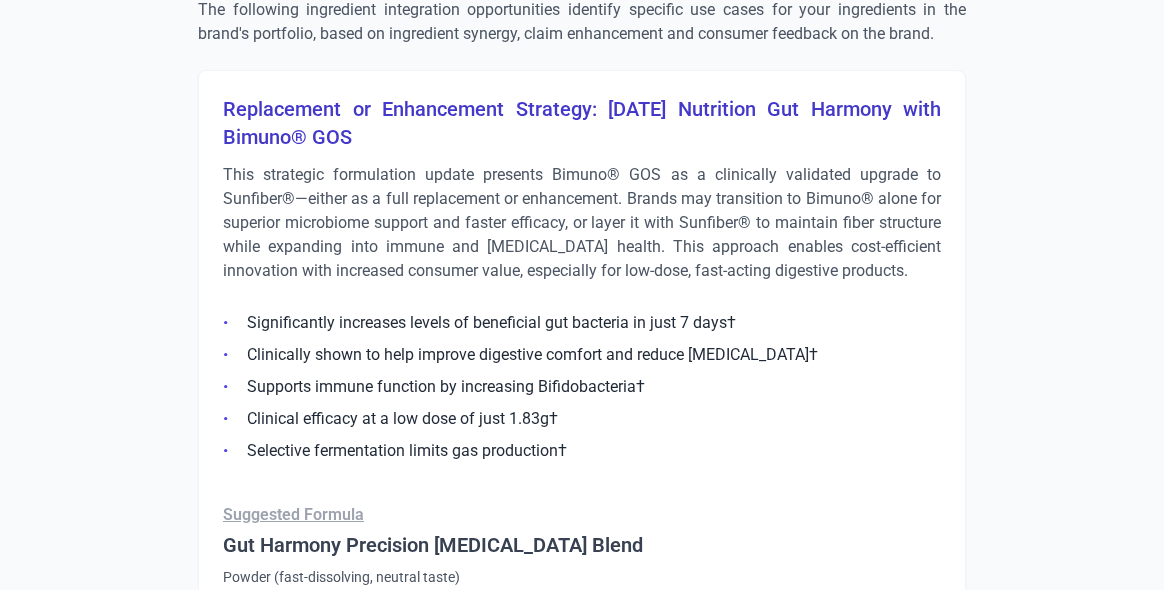 scroll, scrollTop: 3321, scrollLeft: 0, axis: vertical 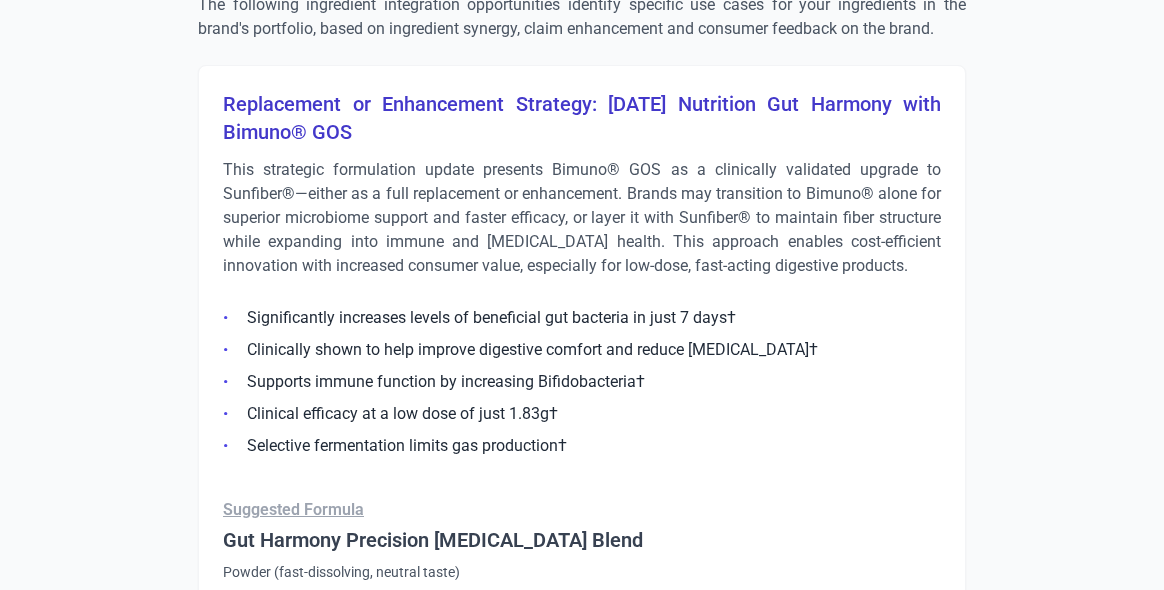 drag, startPoint x: 587, startPoint y: 102, endPoint x: 644, endPoint y: 118, distance: 59.20304 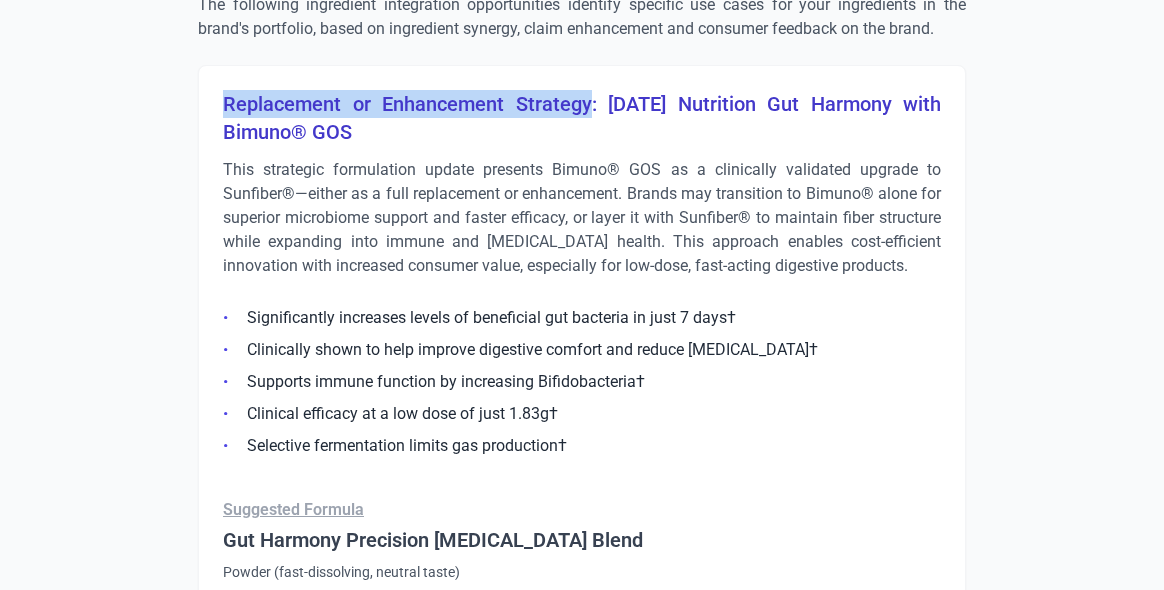 drag, startPoint x: 573, startPoint y: 101, endPoint x: 224, endPoint y: 92, distance: 349.11603 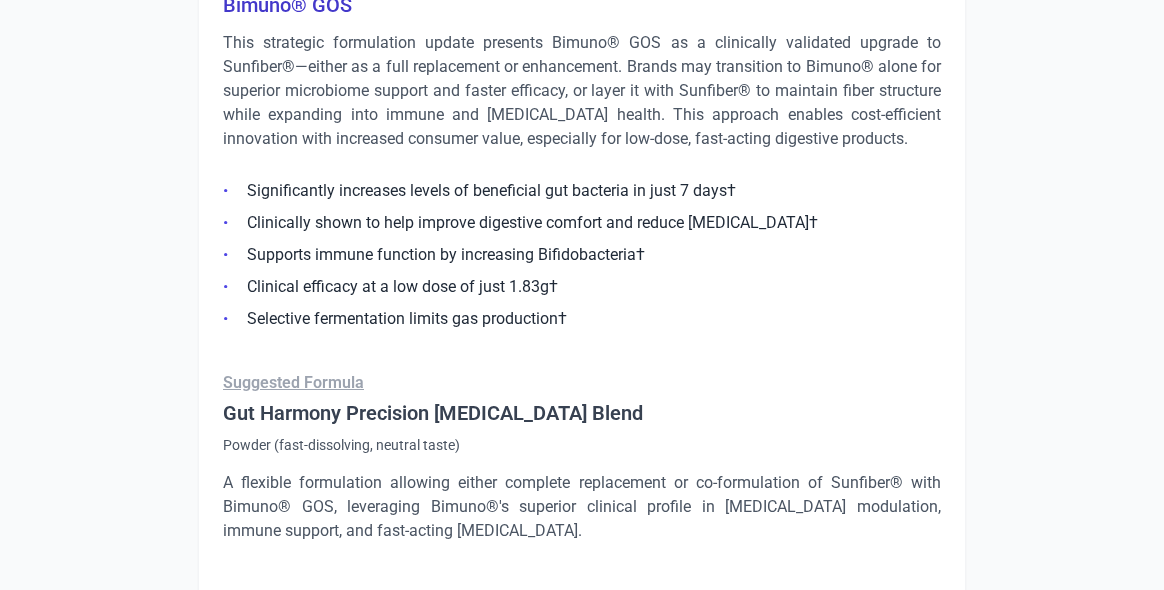 scroll, scrollTop: 3252, scrollLeft: 0, axis: vertical 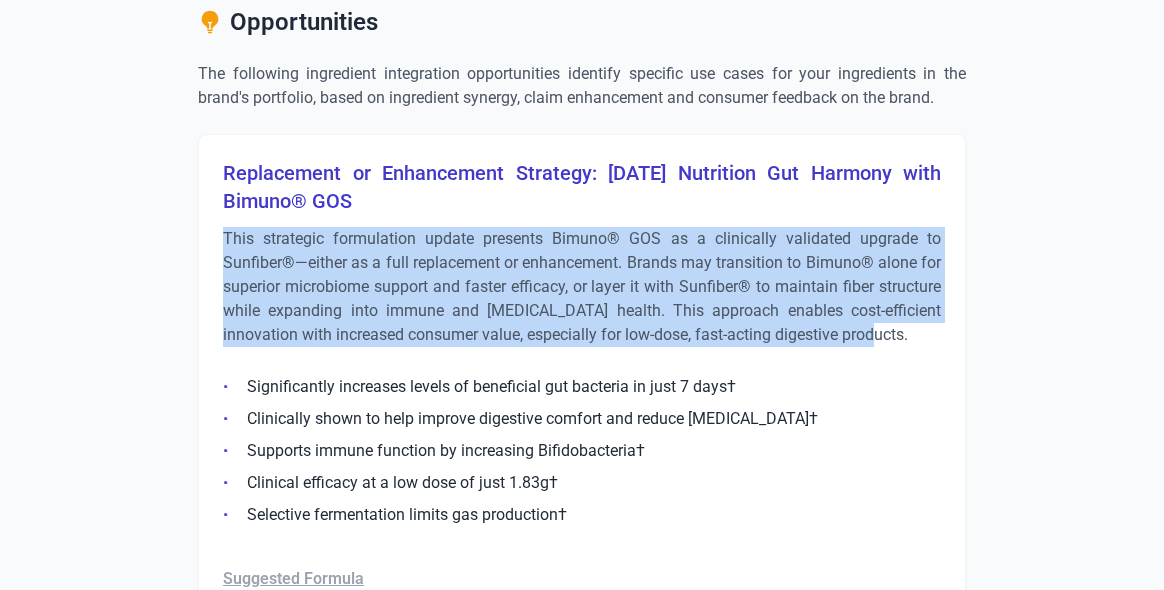 drag, startPoint x: 225, startPoint y: 232, endPoint x: 831, endPoint y: 339, distance: 615.37384 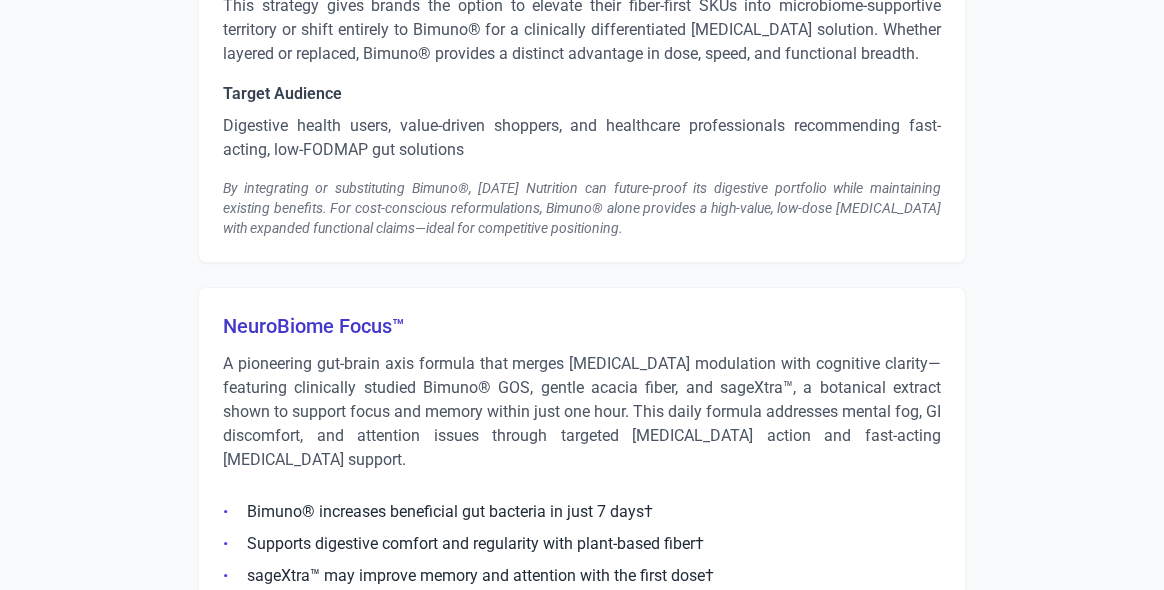 scroll, scrollTop: 4652, scrollLeft: 0, axis: vertical 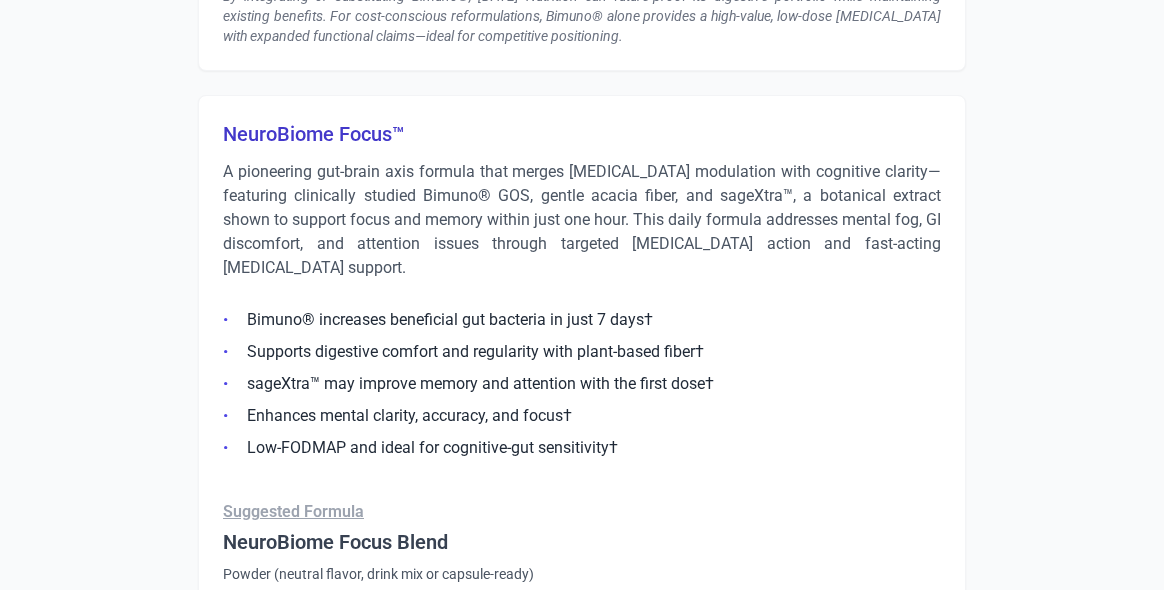 click on "NeuroBiome Focus™" at bounding box center (582, 134) 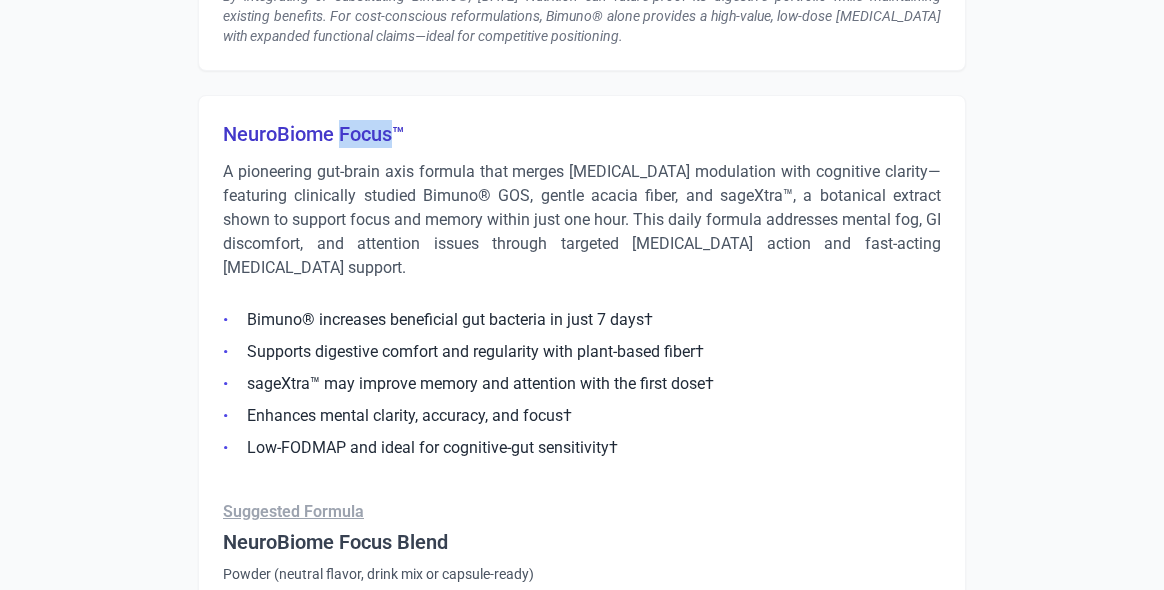 click on "NeuroBiome Focus™" at bounding box center (582, 134) 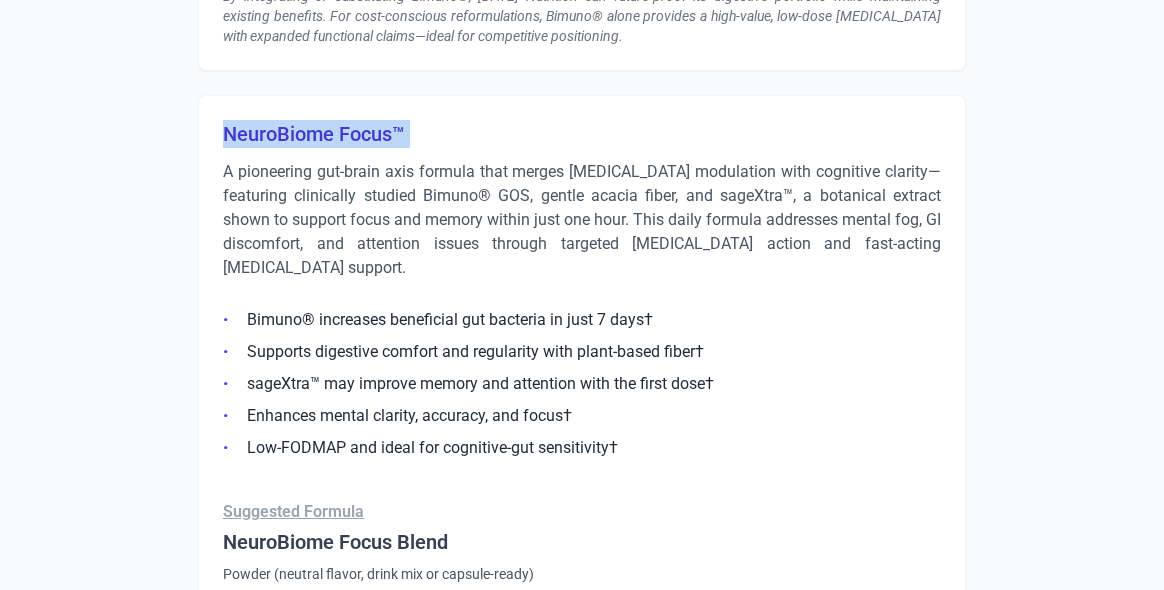 click on "NeuroBiome Focus™" at bounding box center [582, 134] 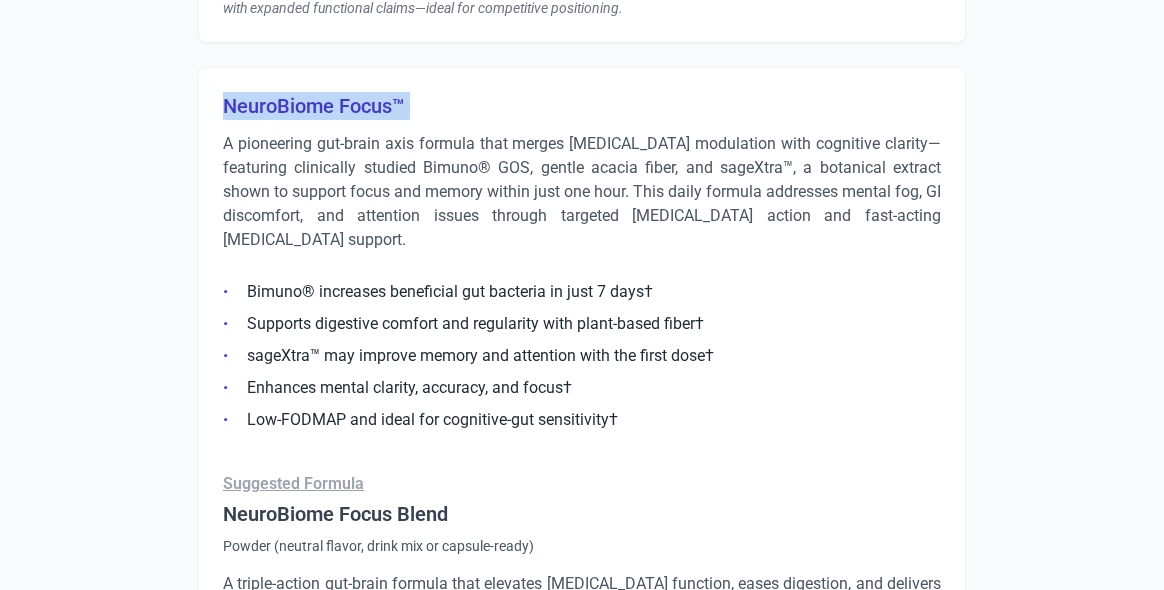 scroll, scrollTop: 4686, scrollLeft: 0, axis: vertical 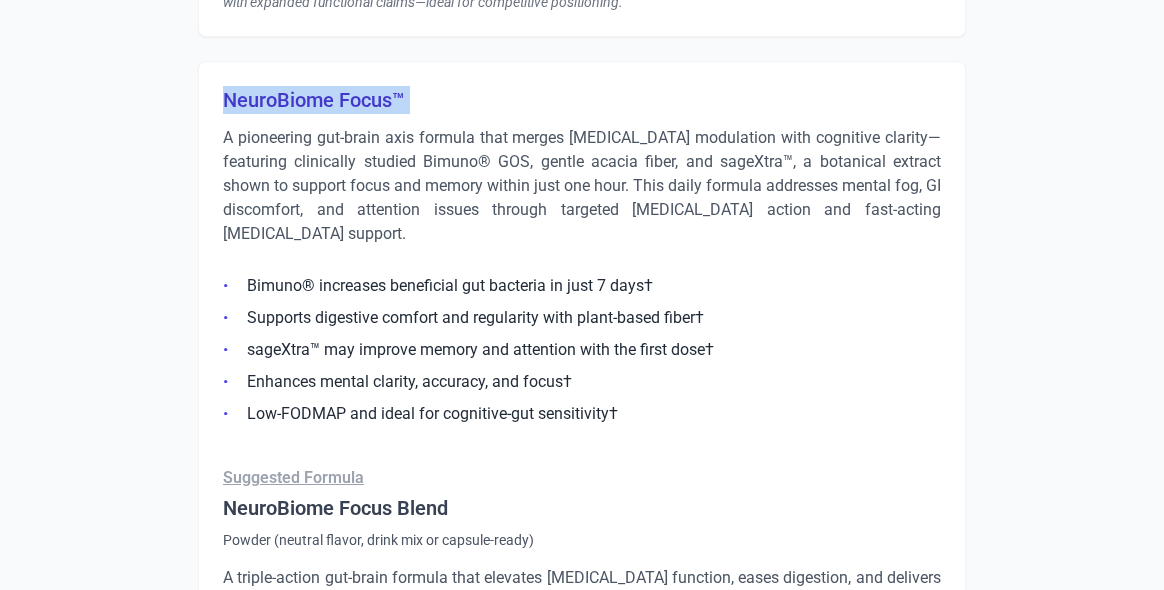 click on "A pioneering gut-brain axis formula that merges [MEDICAL_DATA] modulation with cognitive clarity—featuring clinically studied Bimuno® GOS, gentle acacia fiber, and sageXtra™, a botanical extract shown to support focus and memory within just one hour. This daily formula addresses mental fog, GI discomfort, and attention issues through targeted [MEDICAL_DATA] action and fast-acting [MEDICAL_DATA] support." at bounding box center (582, 186) 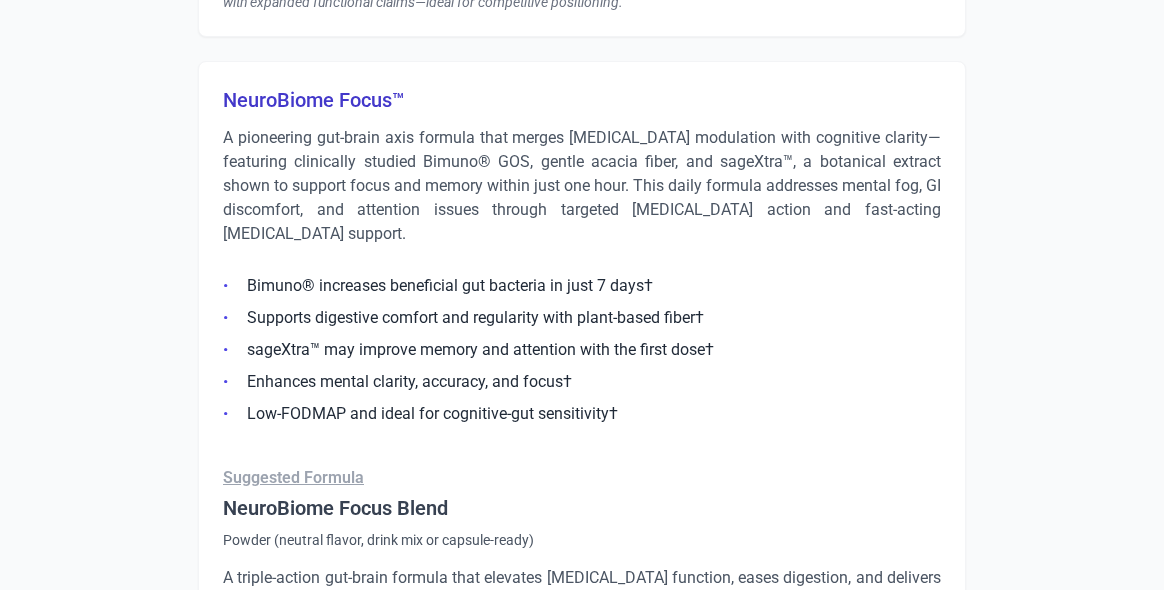 click on "A pioneering gut-brain axis formula that merges [MEDICAL_DATA] modulation with cognitive clarity—featuring clinically studied Bimuno® GOS, gentle acacia fiber, and sageXtra™, a botanical extract shown to support focus and memory within just one hour. This daily formula addresses mental fog, GI discomfort, and attention issues through targeted [MEDICAL_DATA] action and fast-acting [MEDICAL_DATA] support." at bounding box center (582, 186) 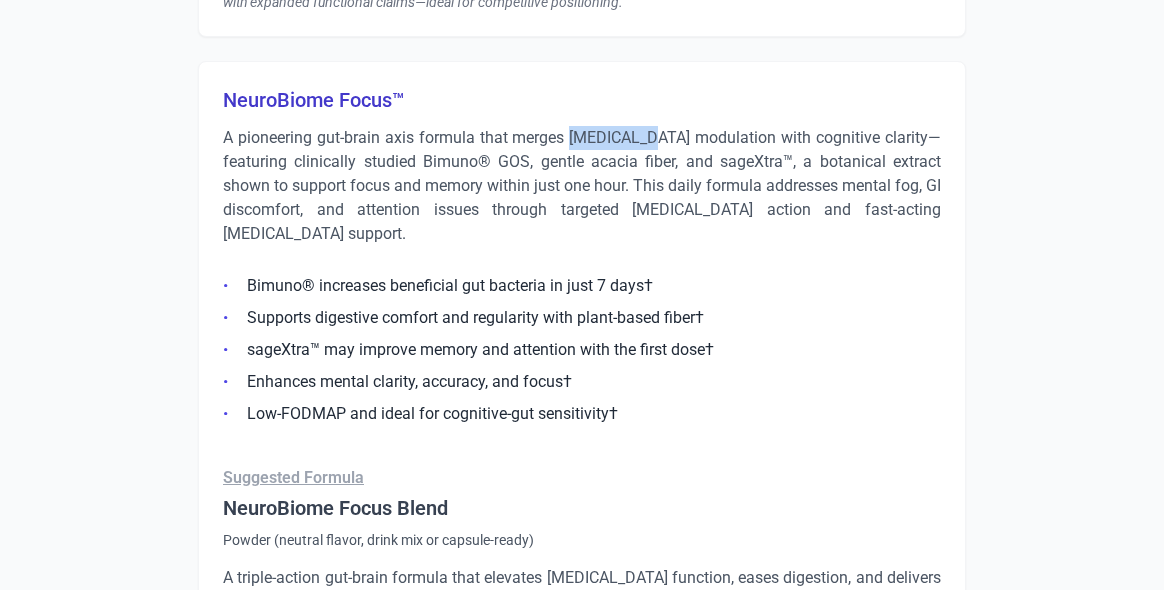 click on "A pioneering gut-brain axis formula that merges [MEDICAL_DATA] modulation with cognitive clarity—featuring clinically studied Bimuno® GOS, gentle acacia fiber, and sageXtra™, a botanical extract shown to support focus and memory within just one hour. This daily formula addresses mental fog, GI discomfort, and attention issues through targeted [MEDICAL_DATA] action and fast-acting [MEDICAL_DATA] support." at bounding box center [582, 186] 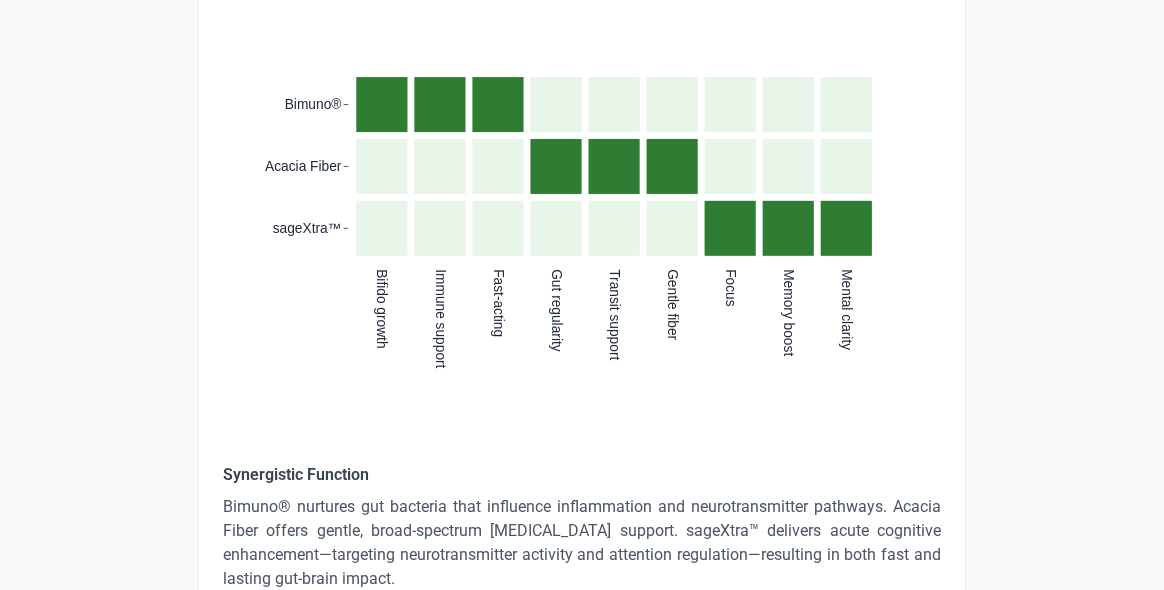 scroll, scrollTop: 5488, scrollLeft: 0, axis: vertical 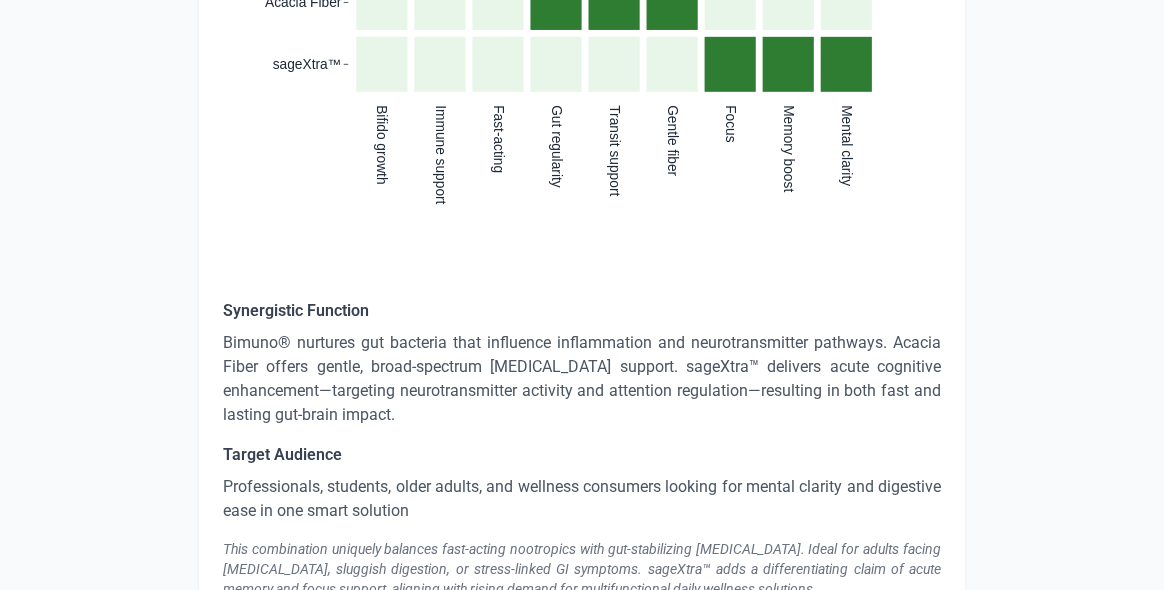 click on "Bimuno® nurtures gut bacteria that influence inflammation and neurotransmitter pathways. Acacia Fiber offers gentle, broad-spectrum [MEDICAL_DATA] support. sageXtra™ delivers acute cognitive enhancement—targeting neurotransmitter activity and attention regulation—resulting in both fast and lasting gut-brain impact." at bounding box center [582, 379] 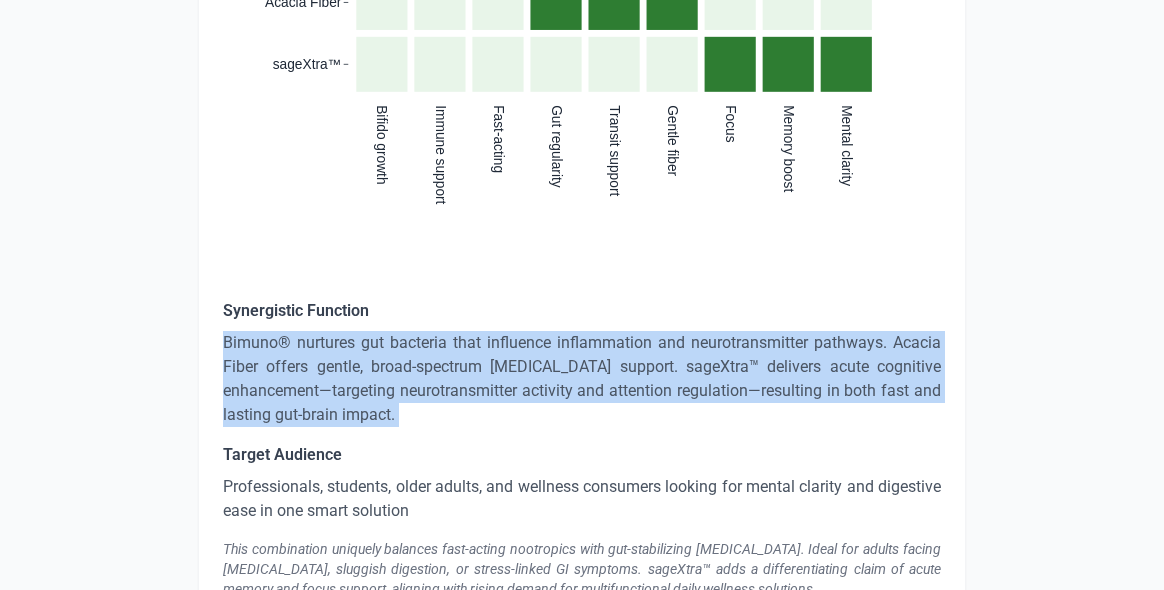 click on "Bimuno® nurtures gut bacteria that influence inflammation and neurotransmitter pathways. Acacia Fiber offers gentle, broad-spectrum [MEDICAL_DATA] support. sageXtra™ delivers acute cognitive enhancement—targeting neurotransmitter activity and attention regulation—resulting in both fast and lasting gut-brain impact." at bounding box center (582, 379) 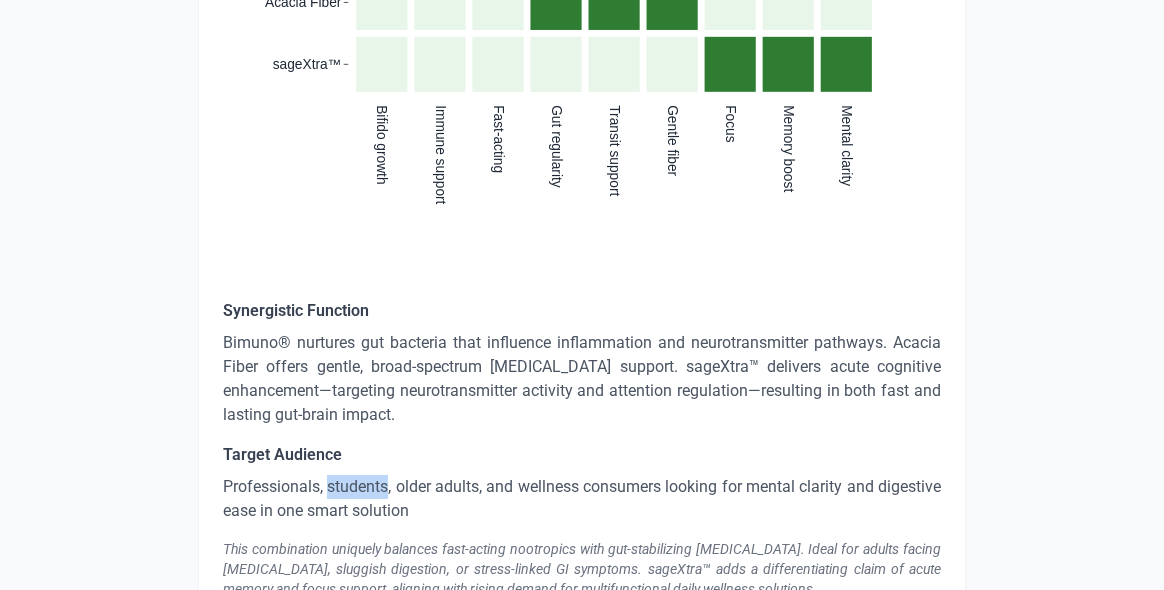 click on "Professionals, students, older adults, and wellness consumers looking for mental clarity and digestive ease in one smart solution" at bounding box center (582, 499) 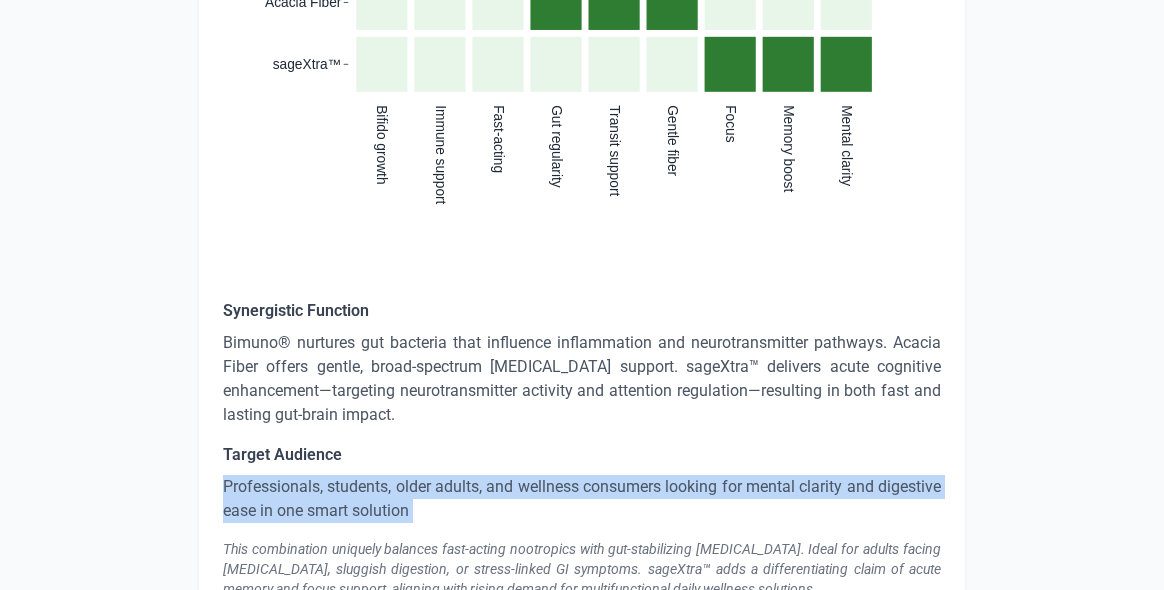 click on "Professionals, students, older adults, and wellness consumers looking for mental clarity and digestive ease in one smart solution" at bounding box center (582, 499) 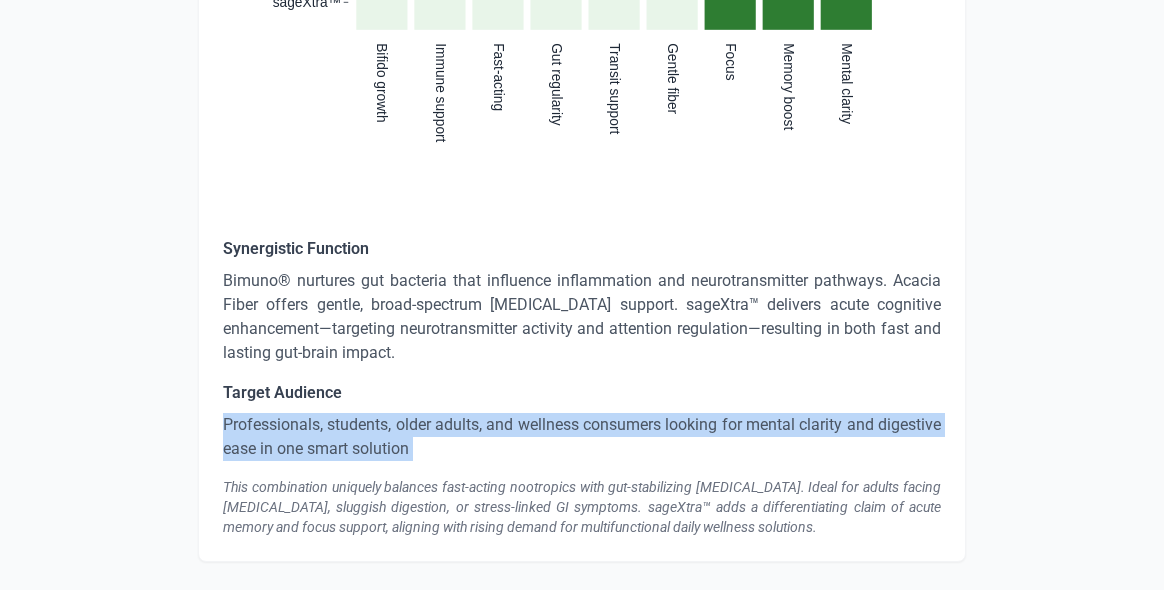 scroll, scrollTop: 5597, scrollLeft: 0, axis: vertical 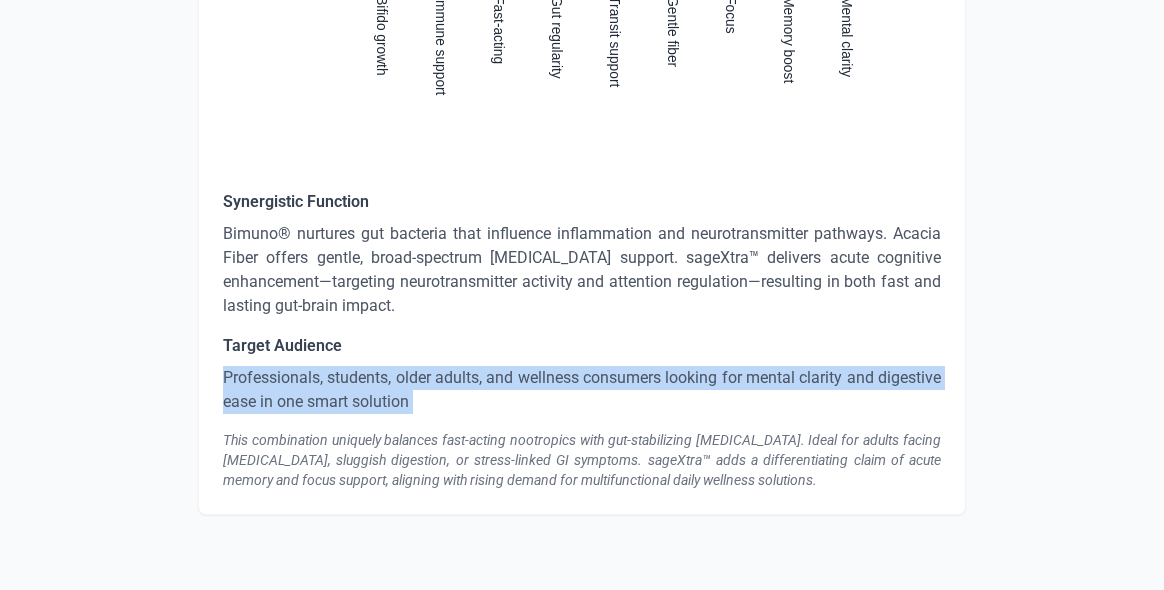 click on "This combination uniquely balances fast-acting nootropics with gut-stabilizing [MEDICAL_DATA]. Ideal for adults facing [MEDICAL_DATA], sluggish digestion, or stress-linked GI symptoms. sageXtra™ adds a differentiating claim of acute memory and focus support, aligning with rising demand for multifunctional daily wellness solutions." at bounding box center [582, 460] 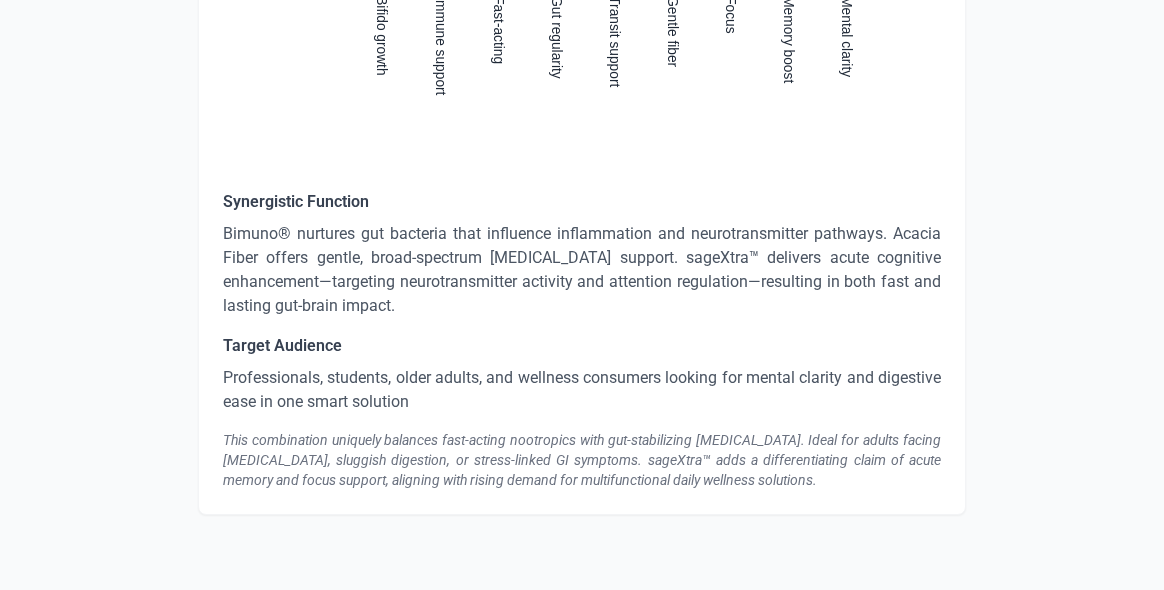click on "This combination uniquely balances fast-acting nootropics with gut-stabilizing [MEDICAL_DATA]. Ideal for adults facing [MEDICAL_DATA], sluggish digestion, or stress-linked GI symptoms. sageXtra™ adds a differentiating claim of acute memory and focus support, aligning with rising demand for multifunctional daily wellness solutions." at bounding box center (582, 460) 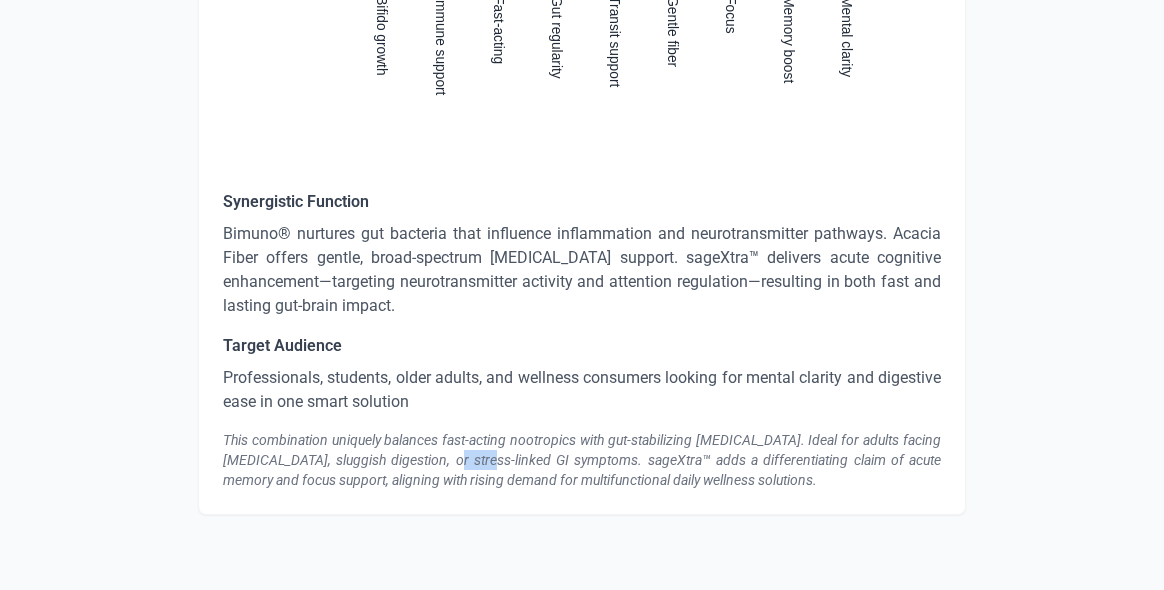 click on "This combination uniquely balances fast-acting nootropics with gut-stabilizing [MEDICAL_DATA]. Ideal for adults facing [MEDICAL_DATA], sluggish digestion, or stress-linked GI symptoms. sageXtra™ adds a differentiating claim of acute memory and focus support, aligning with rising demand for multifunctional daily wellness solutions." at bounding box center (582, 460) 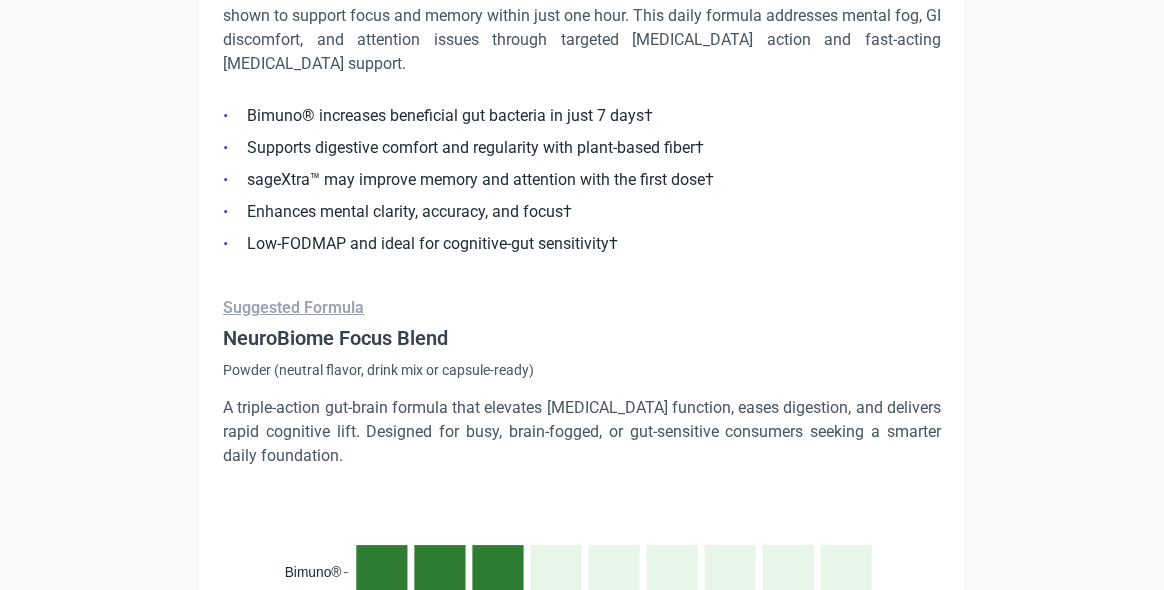 scroll, scrollTop: 4929, scrollLeft: 0, axis: vertical 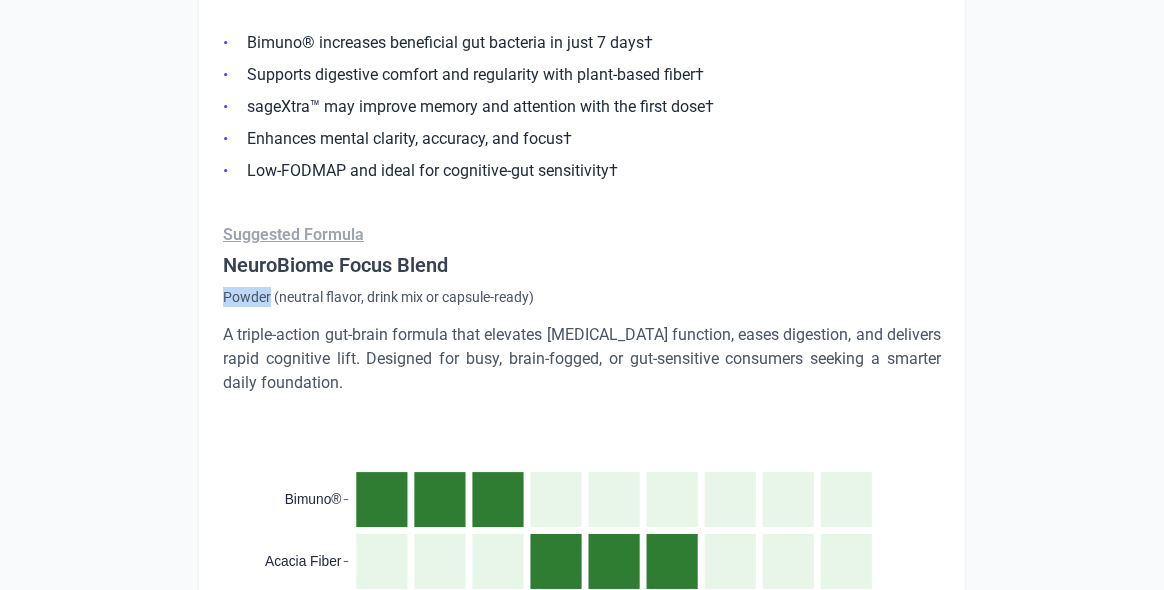 drag, startPoint x: 271, startPoint y: 293, endPoint x: 205, endPoint y: 294, distance: 66.007576 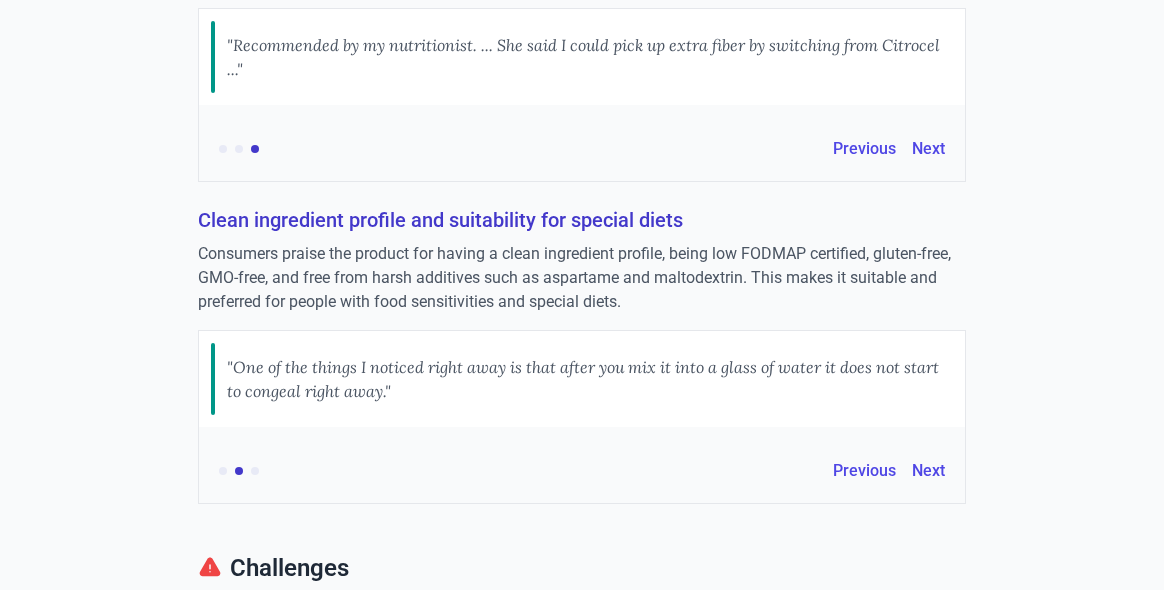scroll, scrollTop: 1505, scrollLeft: 0, axis: vertical 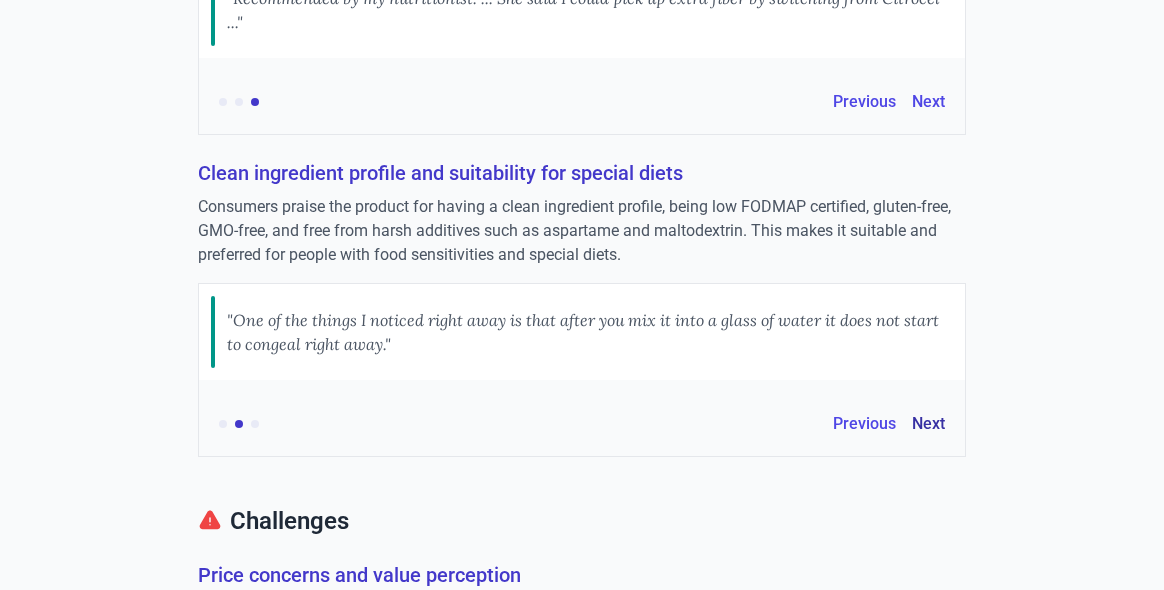 click on "Next" at bounding box center [928, 424] 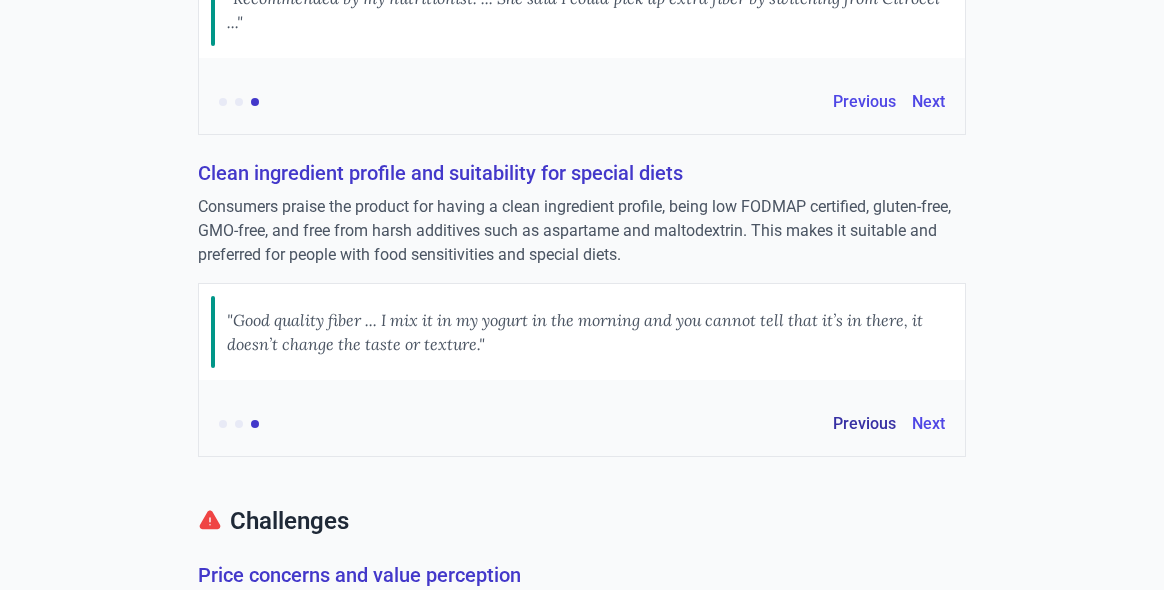 click on "Previous" at bounding box center [864, 424] 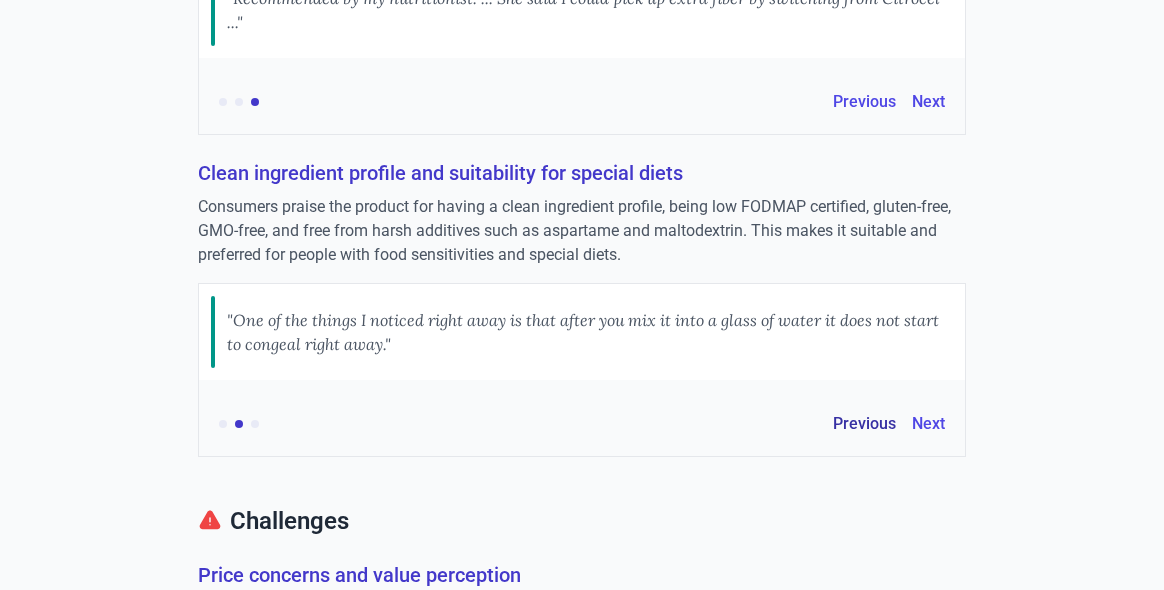 click on "Previous" at bounding box center (864, 424) 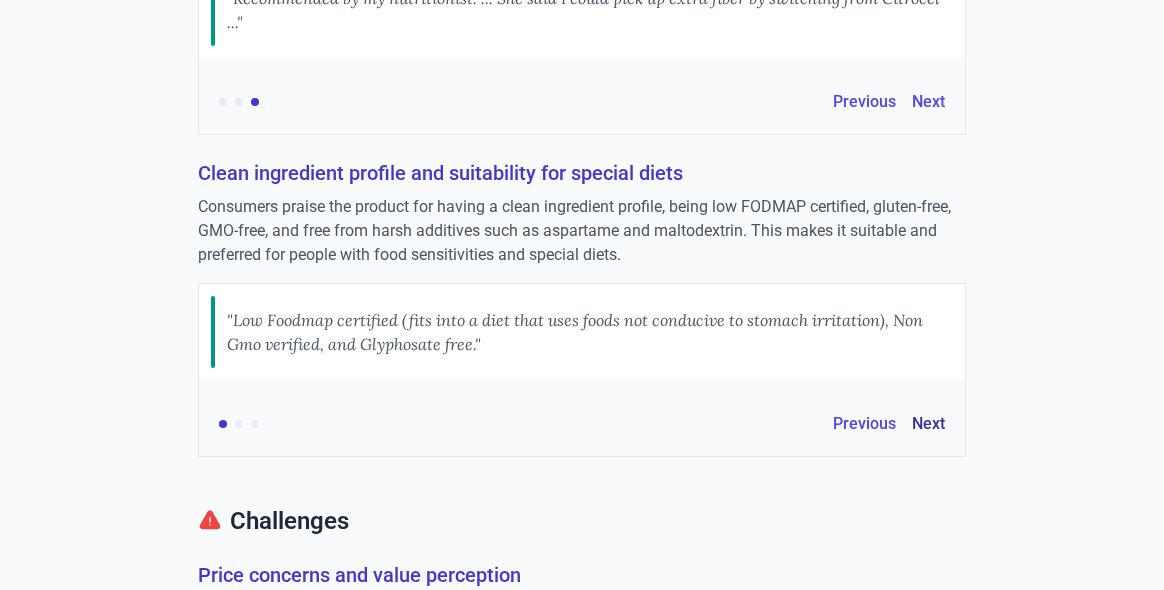 click on "Next" at bounding box center [928, 424] 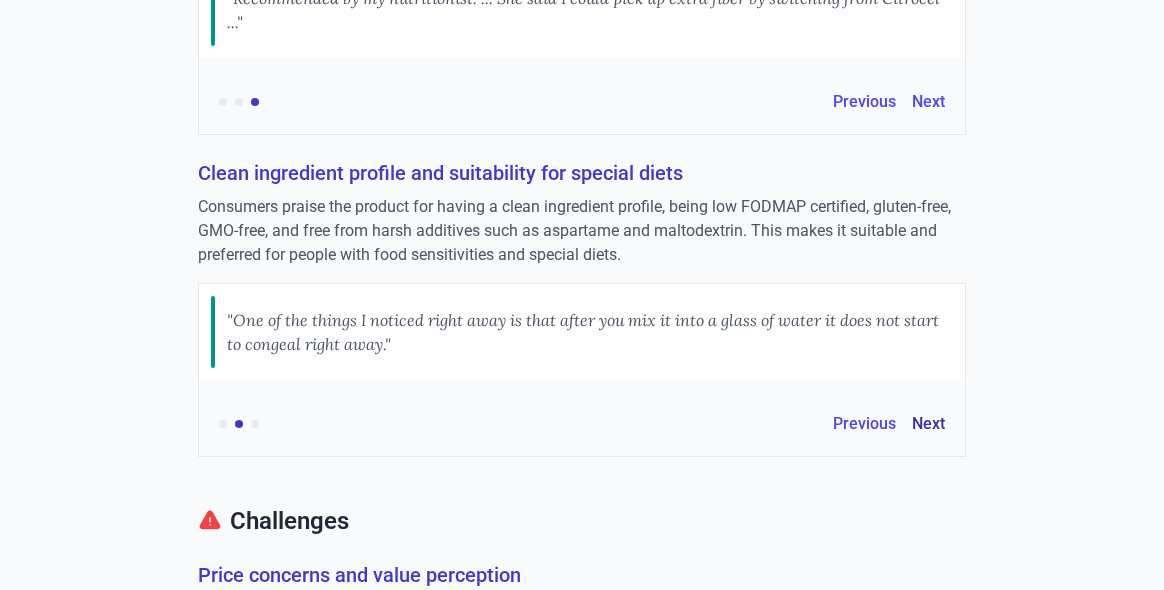 click on "Next" at bounding box center (928, 424) 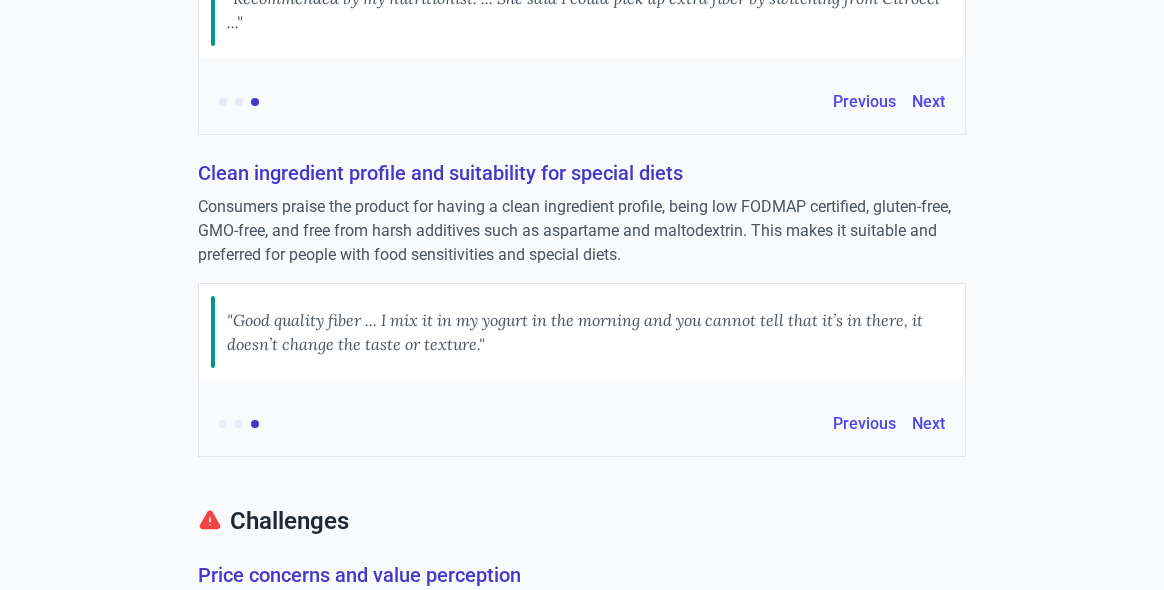 click on ""Good quality fiber ... I mix it in my yogurt in the morning and you cannot tell that it’s in there, it doesn’t change the taste or texture."" at bounding box center [590, 332] 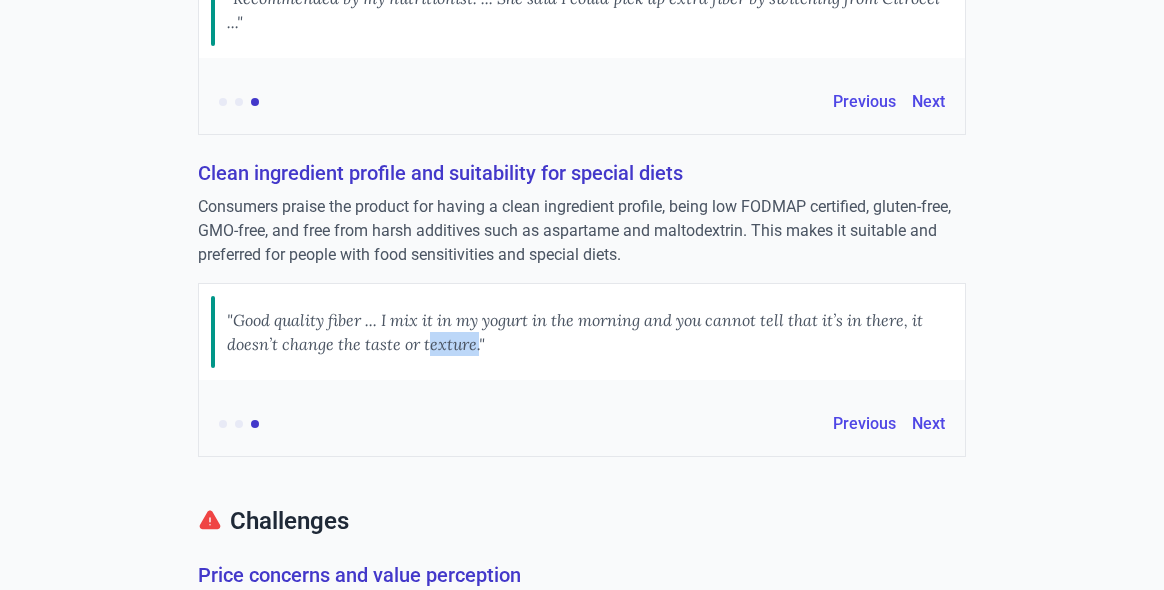 click on ""Good quality fiber ... I mix it in my yogurt in the morning and you cannot tell that it’s in there, it doesn’t change the taste or texture."" at bounding box center [590, 332] 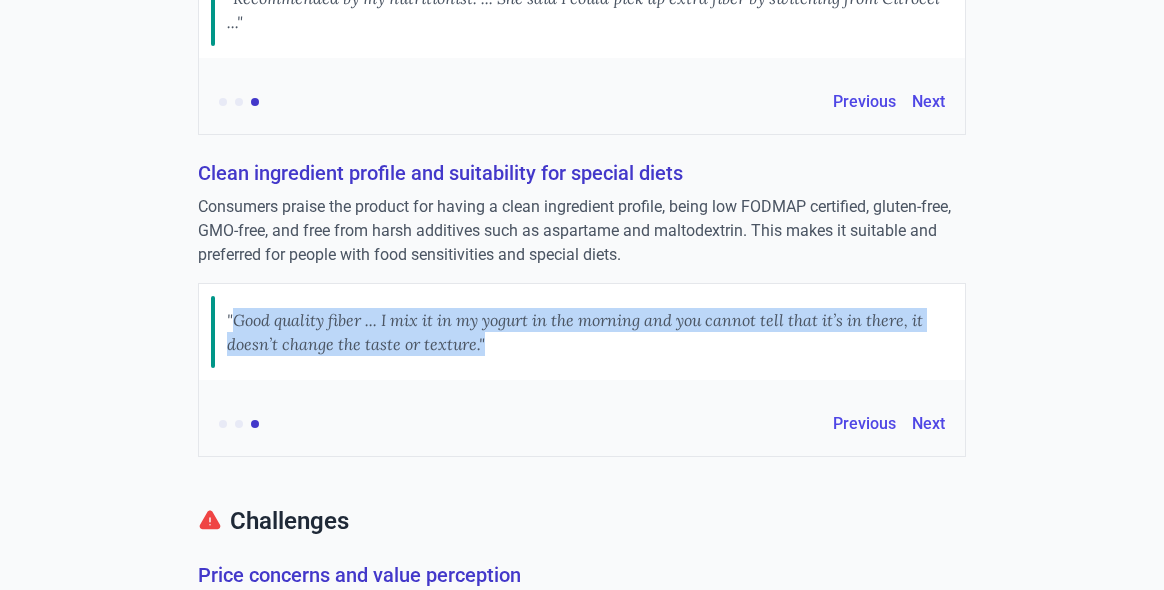 click on ""Good quality fiber ... I mix it in my yogurt in the morning and you cannot tell that it’s in there, it doesn’t change the taste or texture."" at bounding box center [590, 332] 